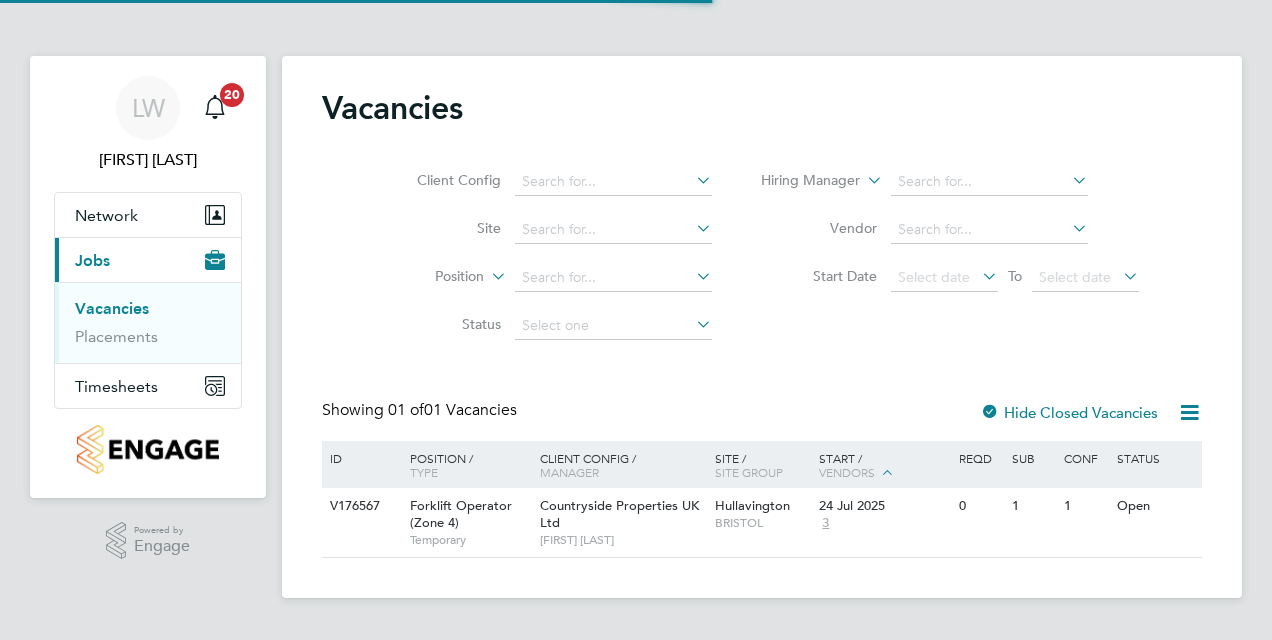 scroll, scrollTop: 0, scrollLeft: 0, axis: both 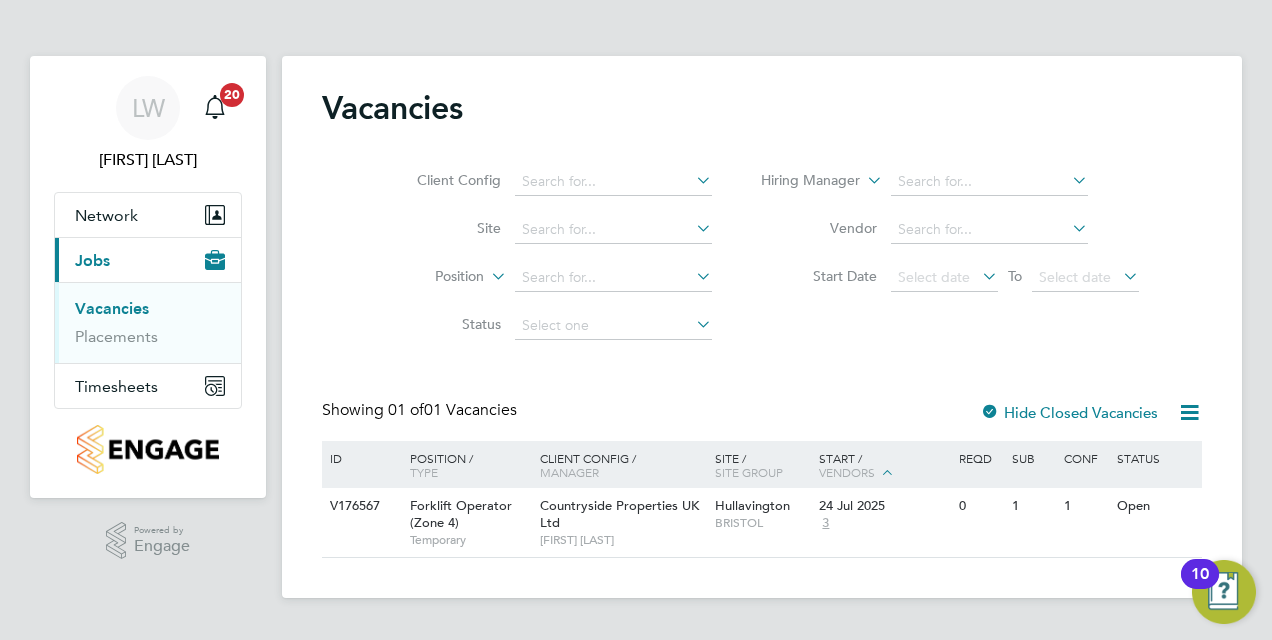 type 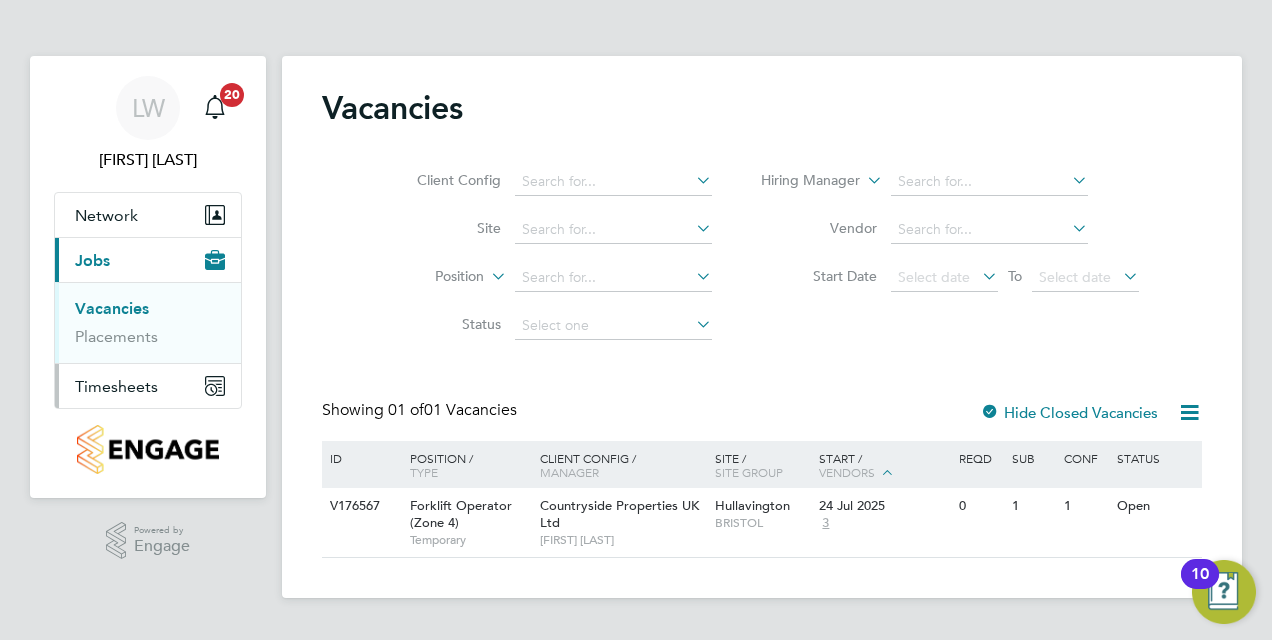 click on "Timesheets" at bounding box center (116, 386) 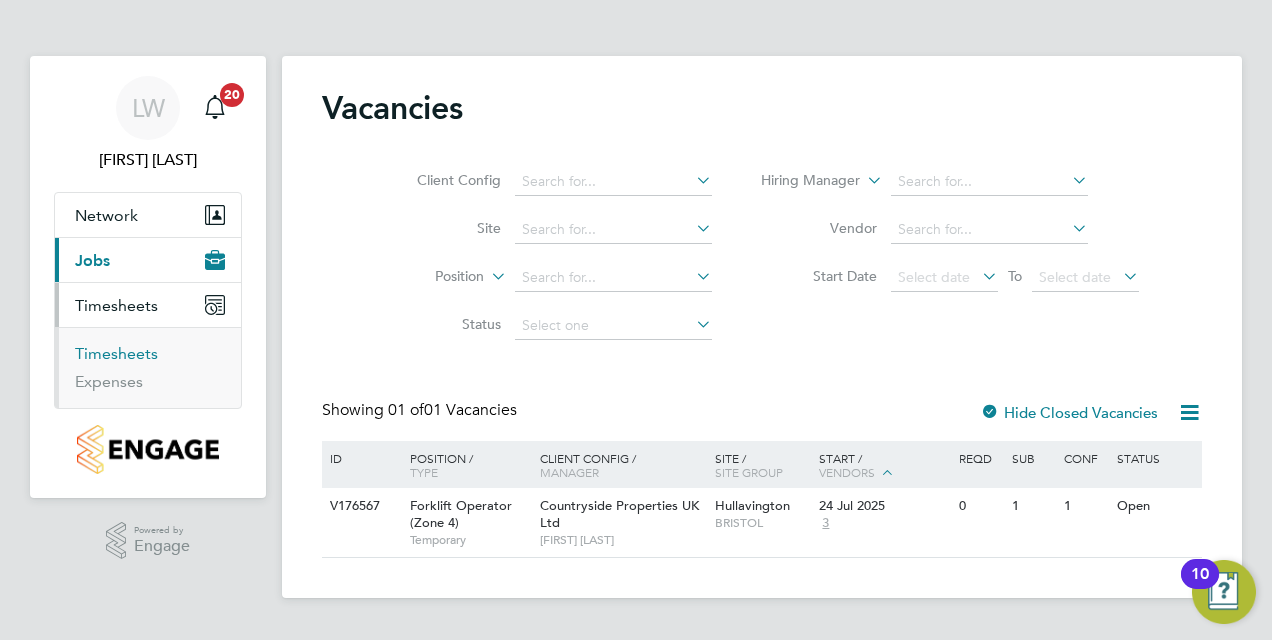 click on "Timesheets" at bounding box center [116, 353] 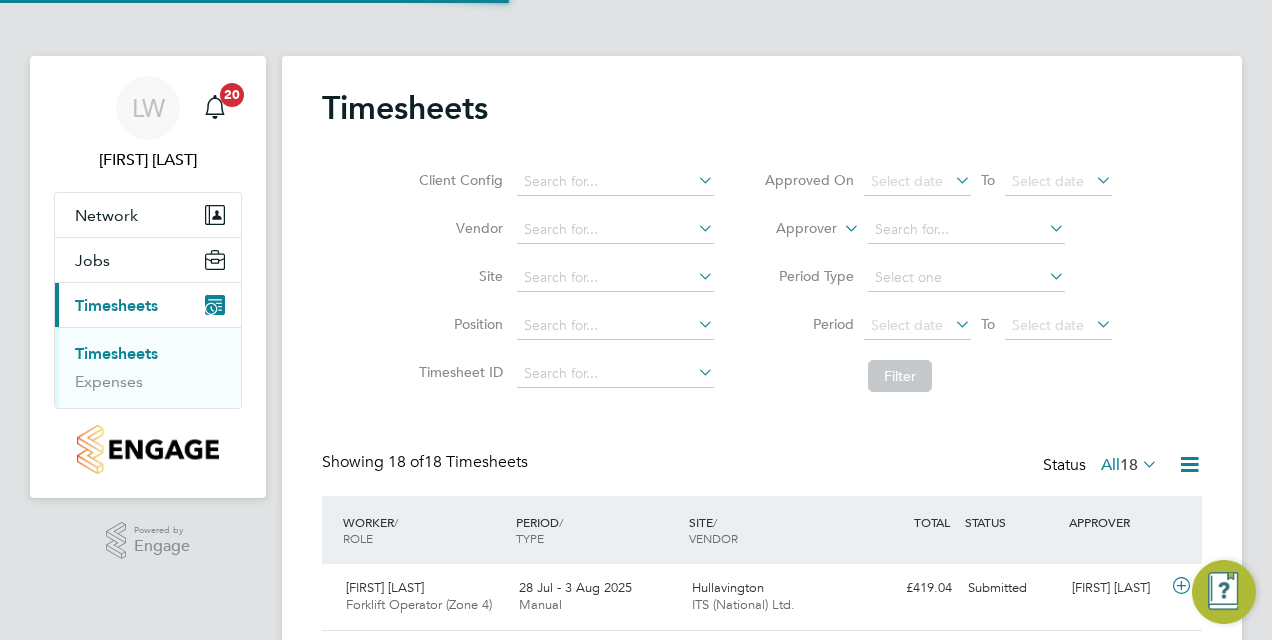 scroll, scrollTop: 10, scrollLeft: 10, axis: both 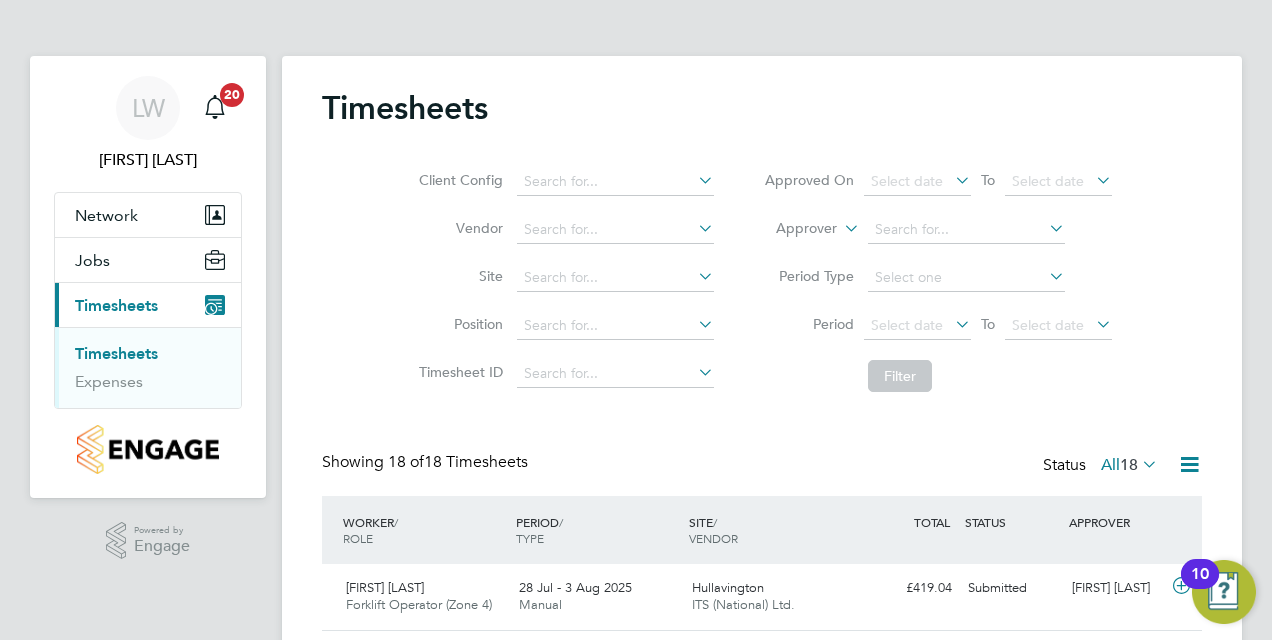 click on "Timesheets Client Config   Vendor   Site   Position   Timesheet ID   Approved On
Select date
To
Select date
Approver     Period Type   Period
Select date
To
Select date
Filter Showing   18 of  18 Timesheets Status  All  18  WORKER  / ROLE WORKER  / PERIOD PERIOD  / TYPE SITE  / VENDOR TOTAL   TOTAL  / STATUS STATUS APPROVER Lee Penfold Forklift Operator (Zone 4)   28 Jul - 3 Aug 2025 28 Jul - 3 Aug 2025 Manual Hullavington ITS (National) Ltd. £419.04 Submitted Submitted Liam Wheeler Lee Penfold Forklift Operator (Zone 4)   28 Jul - 3 Aug 2025 28 Jul - 3 Aug 2025 Manual Hullavington ITS (National) Ltd. £209.52 Rejected Rejected Liam Wheeler Adam Misselbrook Gate Person (Zone 4)   28 Jul - 3 Aug 2025 28 Jul - 3 Aug 2025 Manual Hullavington Madigangill Resource Li… £622.40 Approved Approved Liam Wheeler Lee Penfold Forklift Operator (Zone 4)   21 - 27 Jul 2025 21 - 27 Jul 2025 Manual Hullavington ITS (National) Ltd. £419.04 Approved Approved Liam Wheeler" 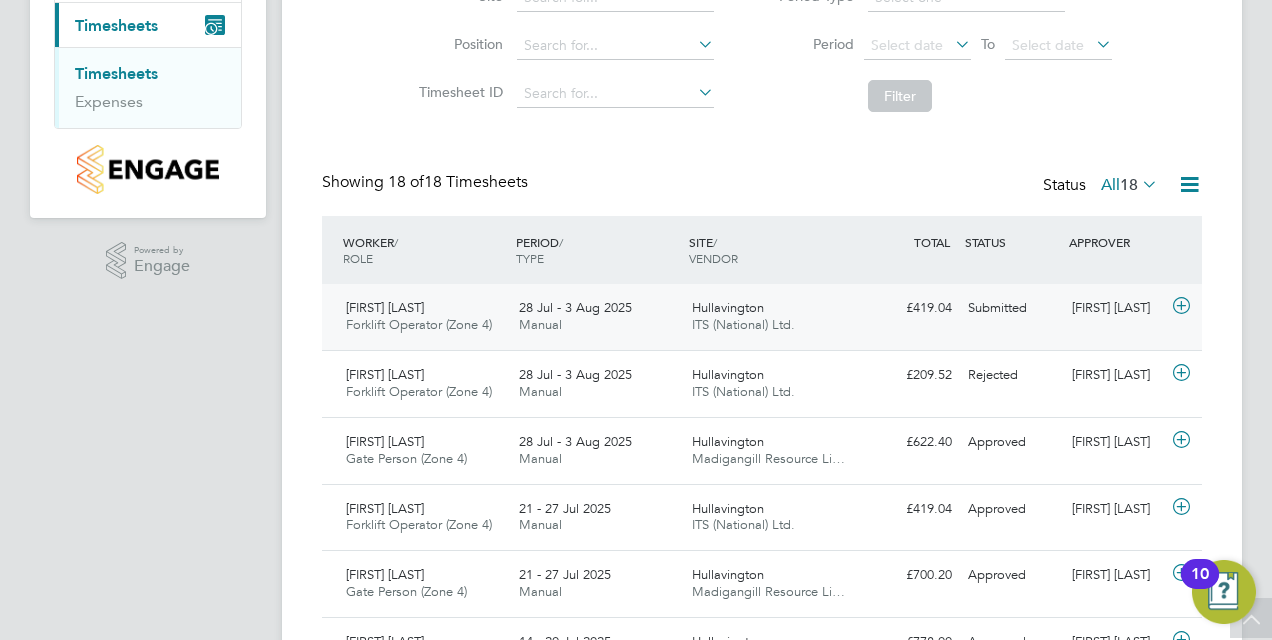 click 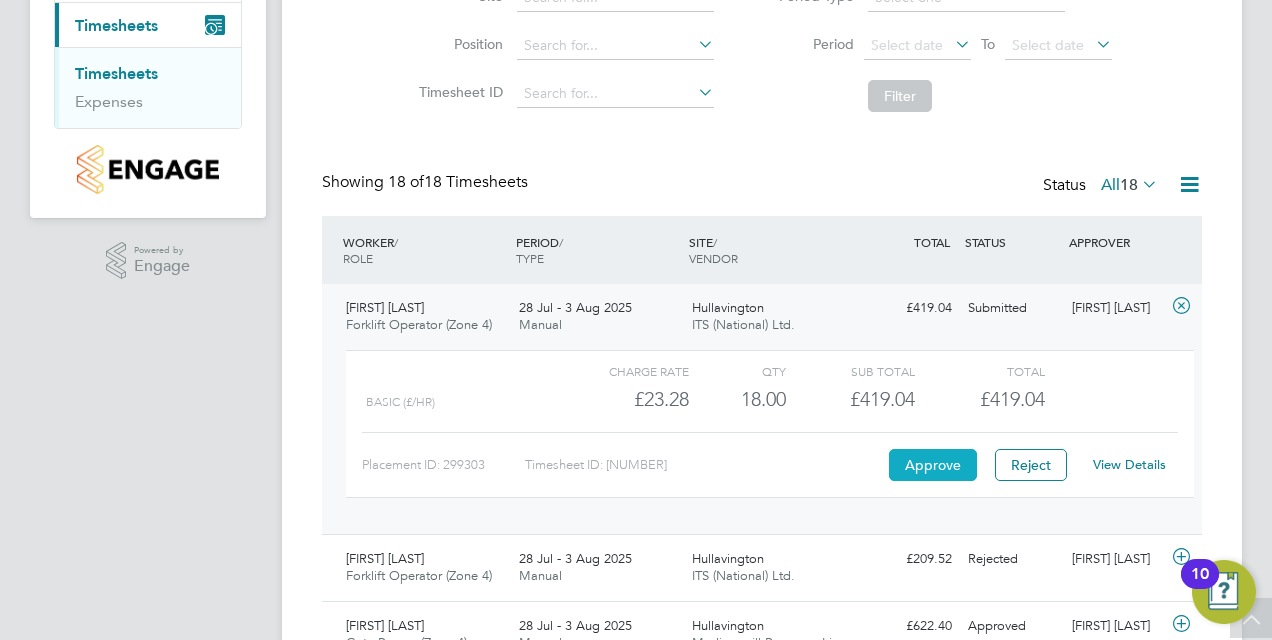 click on "Approve" 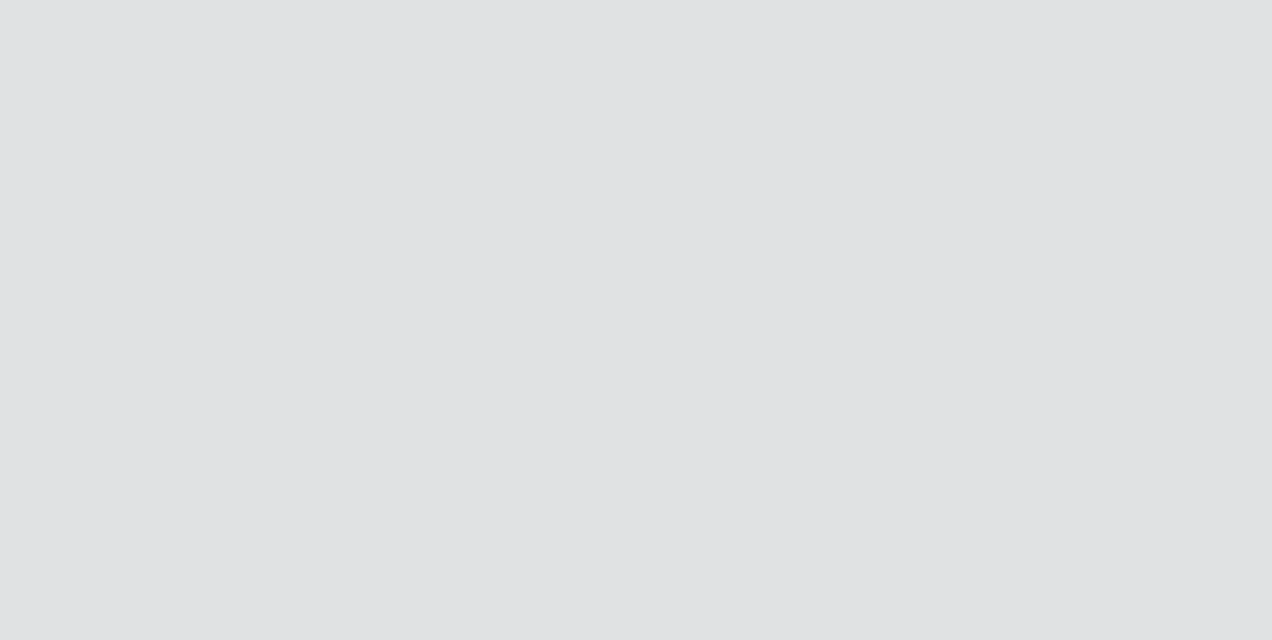 scroll, scrollTop: 0, scrollLeft: 0, axis: both 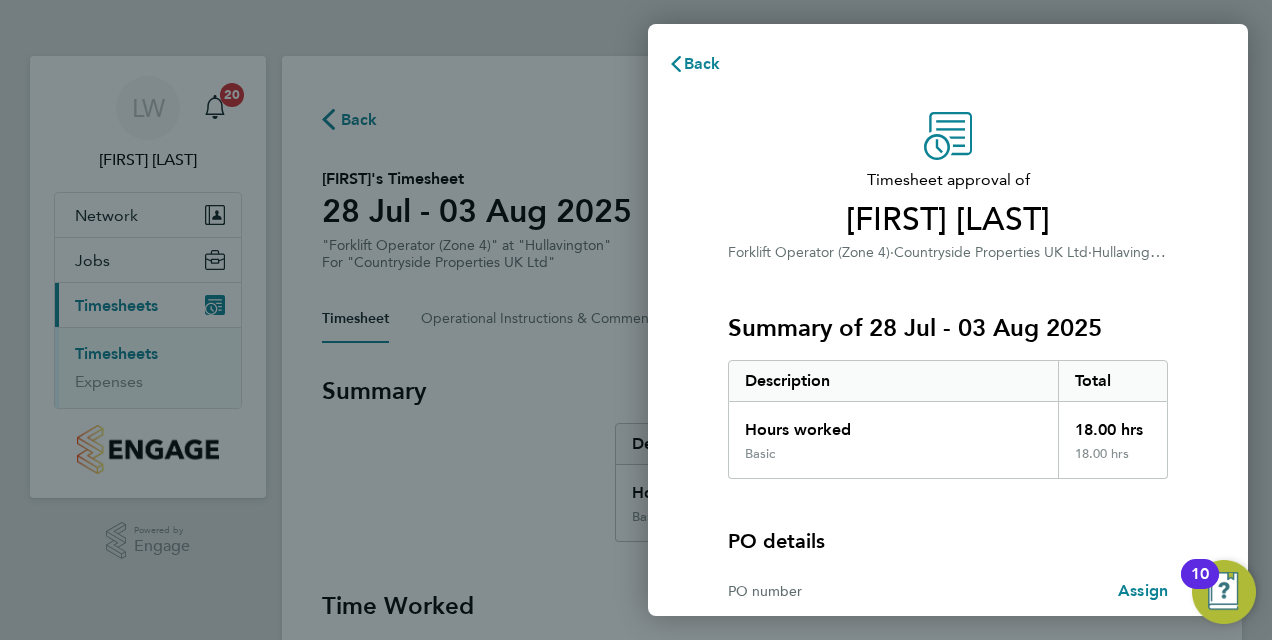 click on "Summary of 28 Jul - 03 Aug 2025   Description   Total   Hours worked   18.00 hrs   Basic   18.00 hrs" 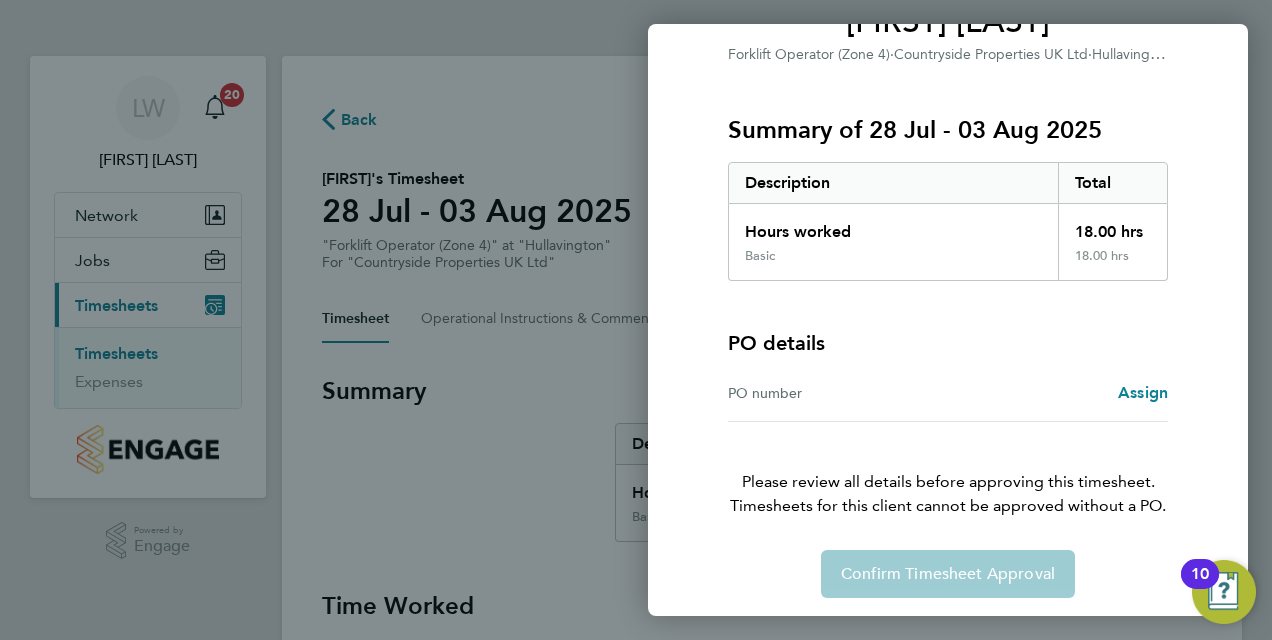 scroll, scrollTop: 202, scrollLeft: 0, axis: vertical 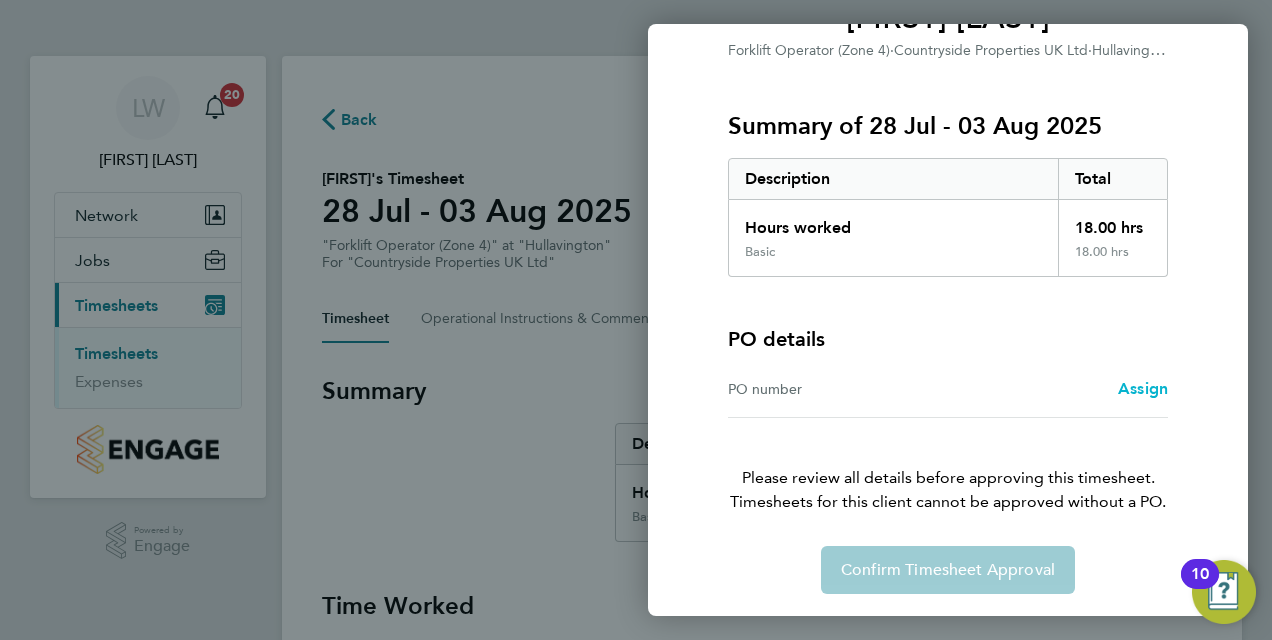 click on "Assign" at bounding box center (1143, 388) 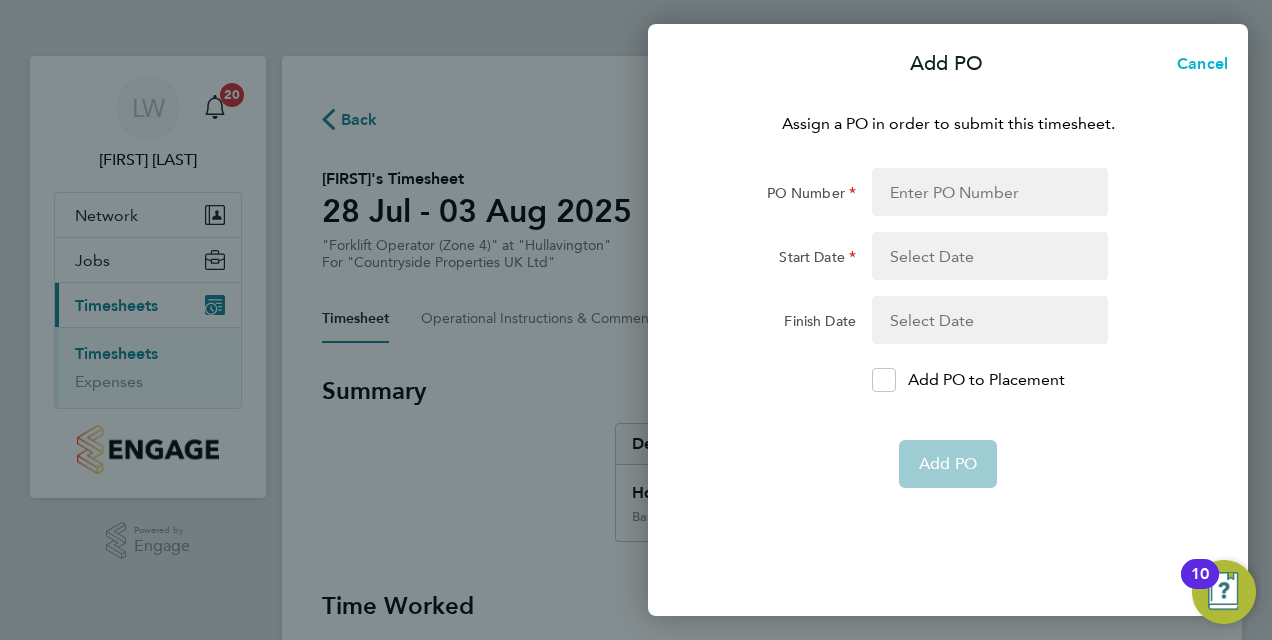 click on "Cancel" 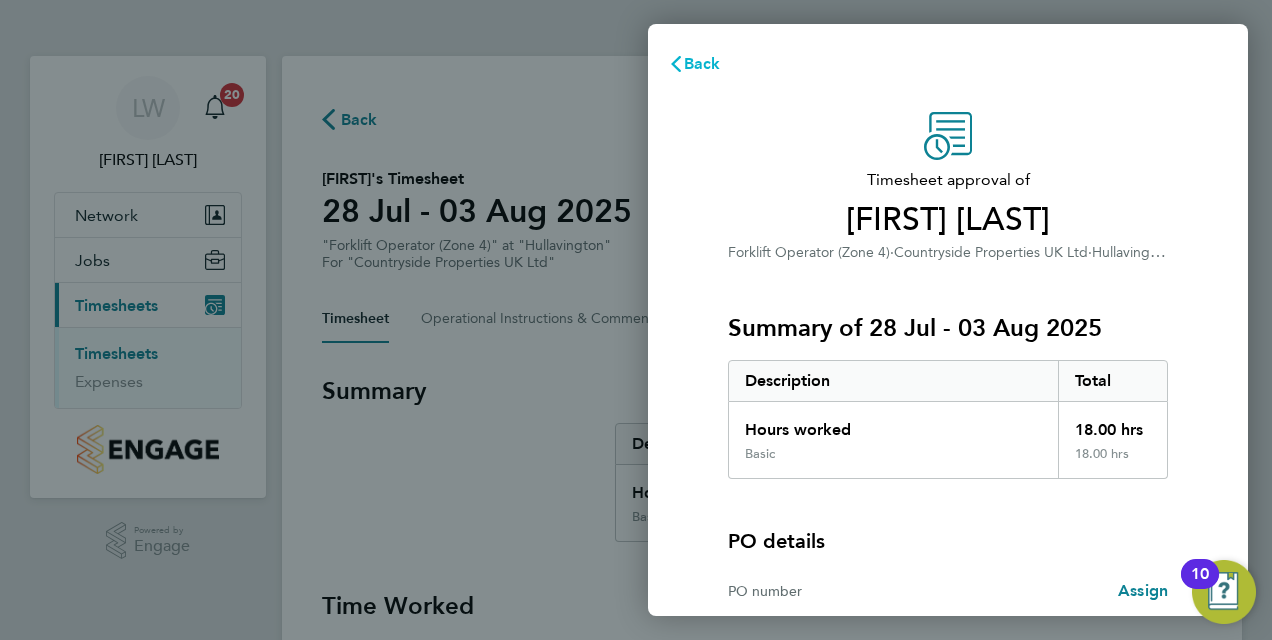 click on "Back" 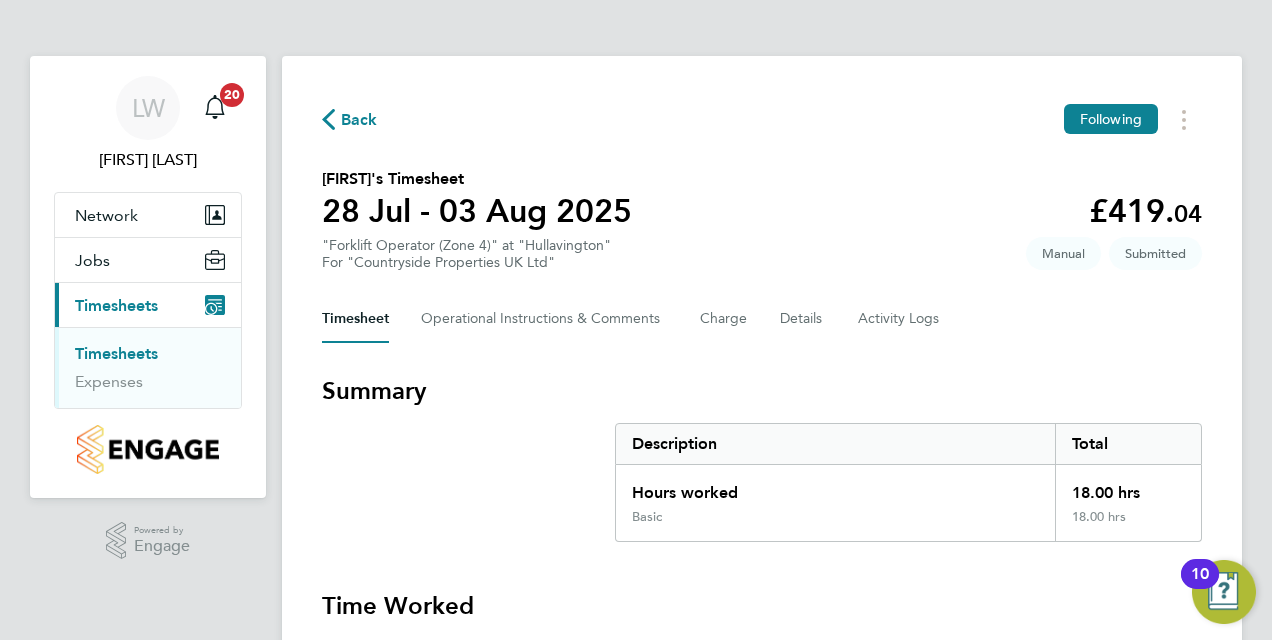 type 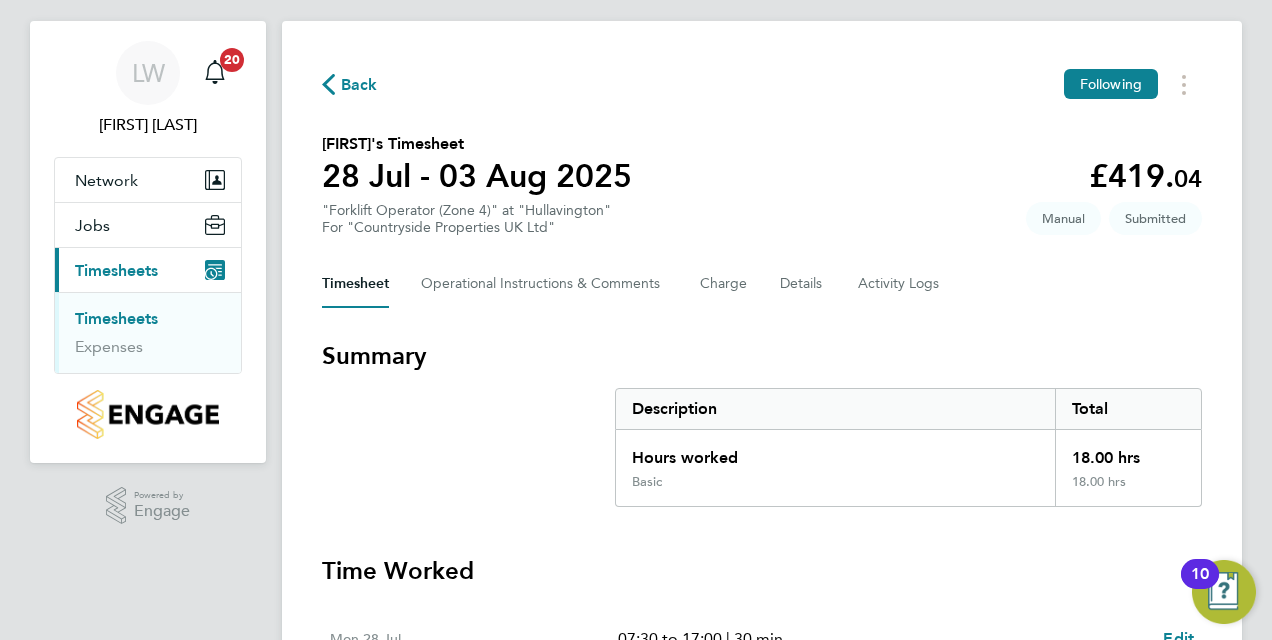 scroll, scrollTop: 0, scrollLeft: 0, axis: both 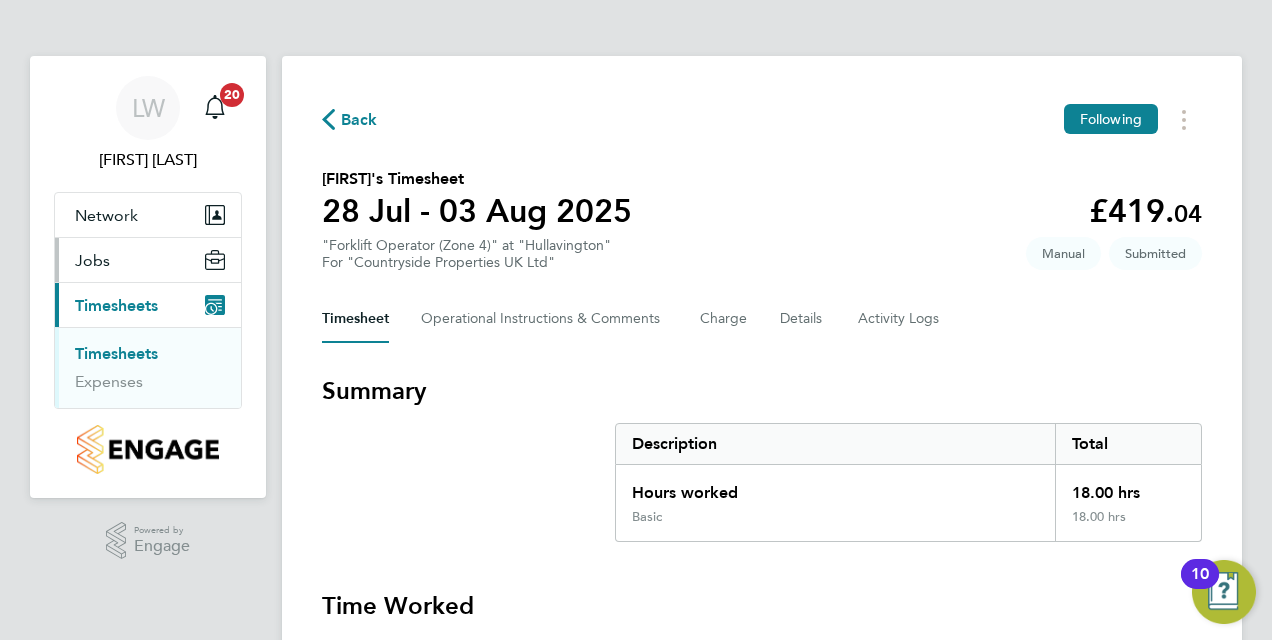 click on "Jobs" at bounding box center [92, 260] 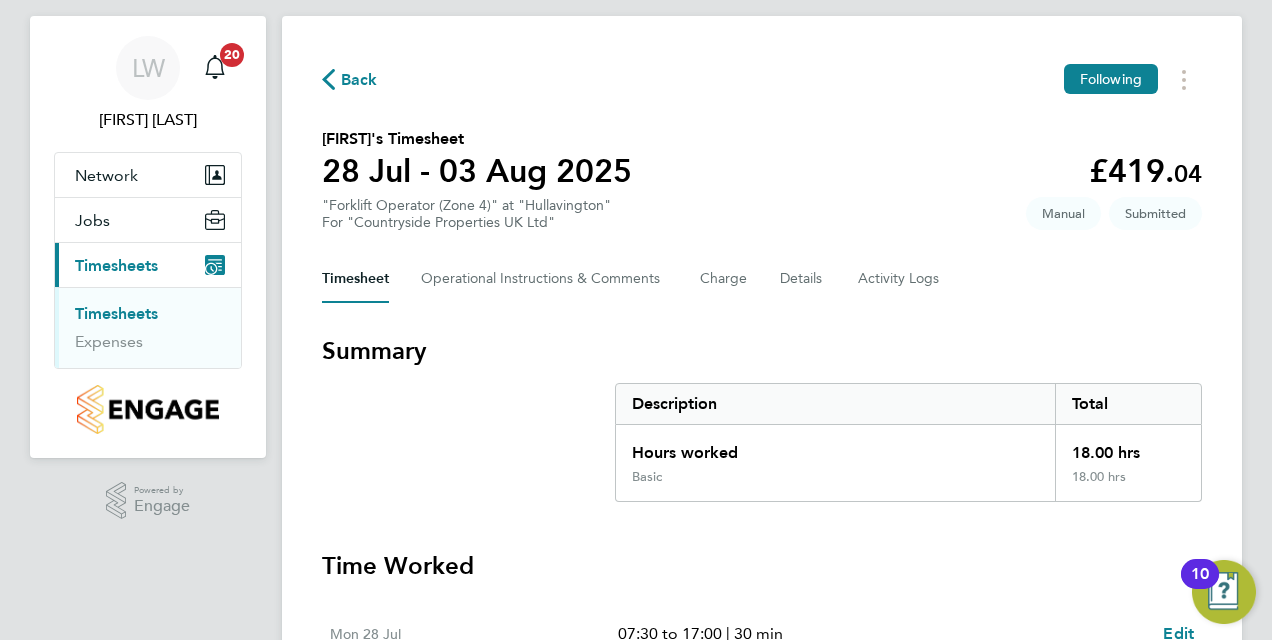 scroll, scrollTop: 80, scrollLeft: 0, axis: vertical 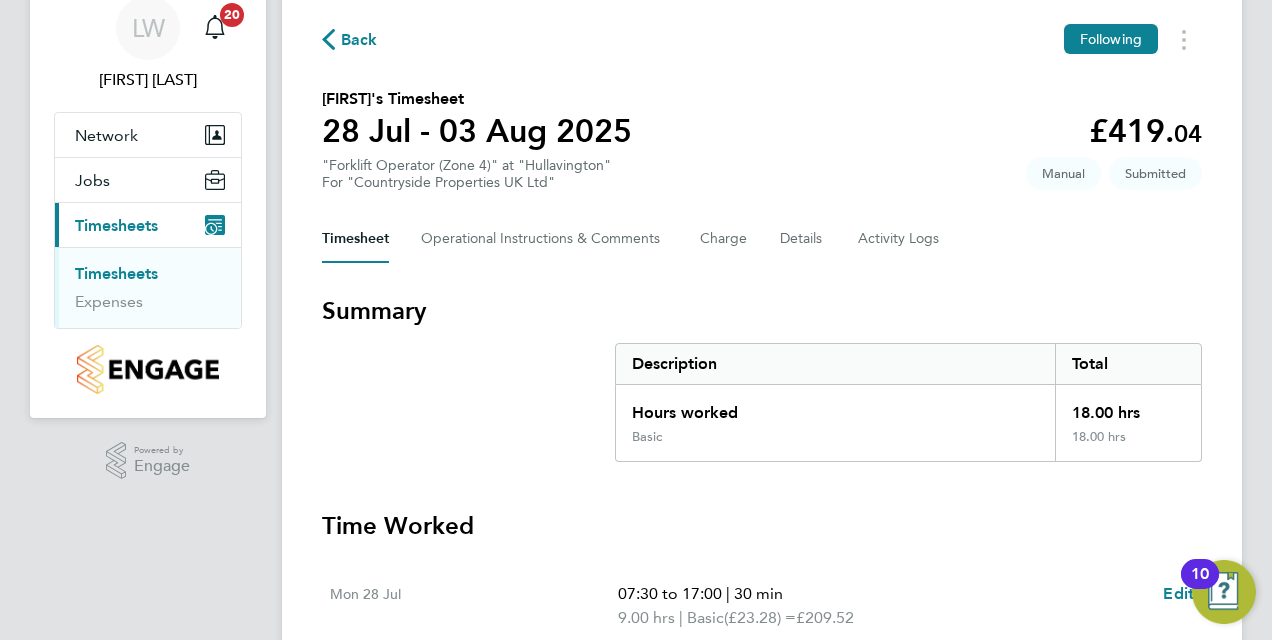click on "Back" 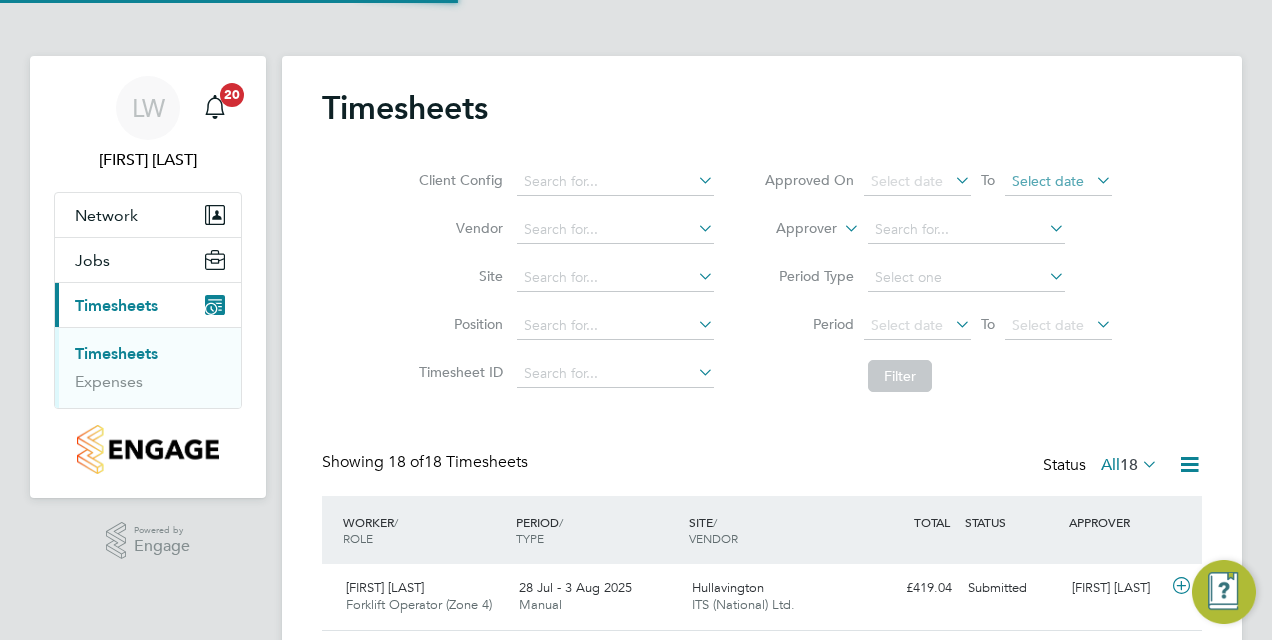 scroll, scrollTop: 10, scrollLeft: 10, axis: both 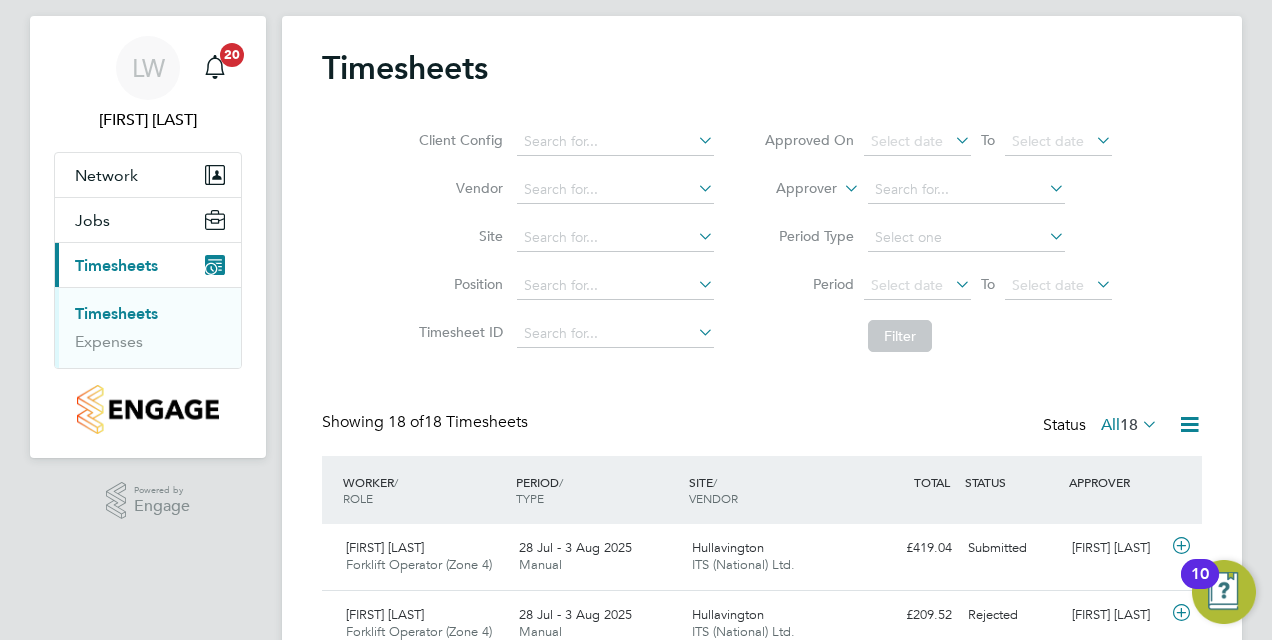 click on "Timesheets" at bounding box center [116, 313] 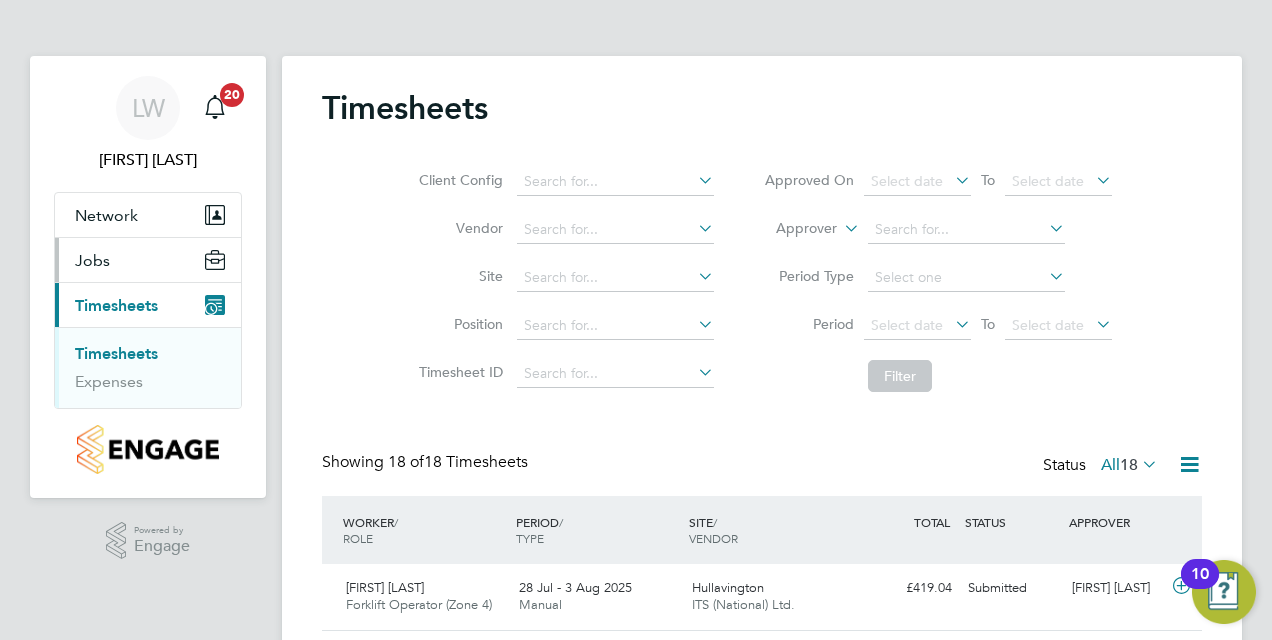 click on "Jobs" at bounding box center (92, 260) 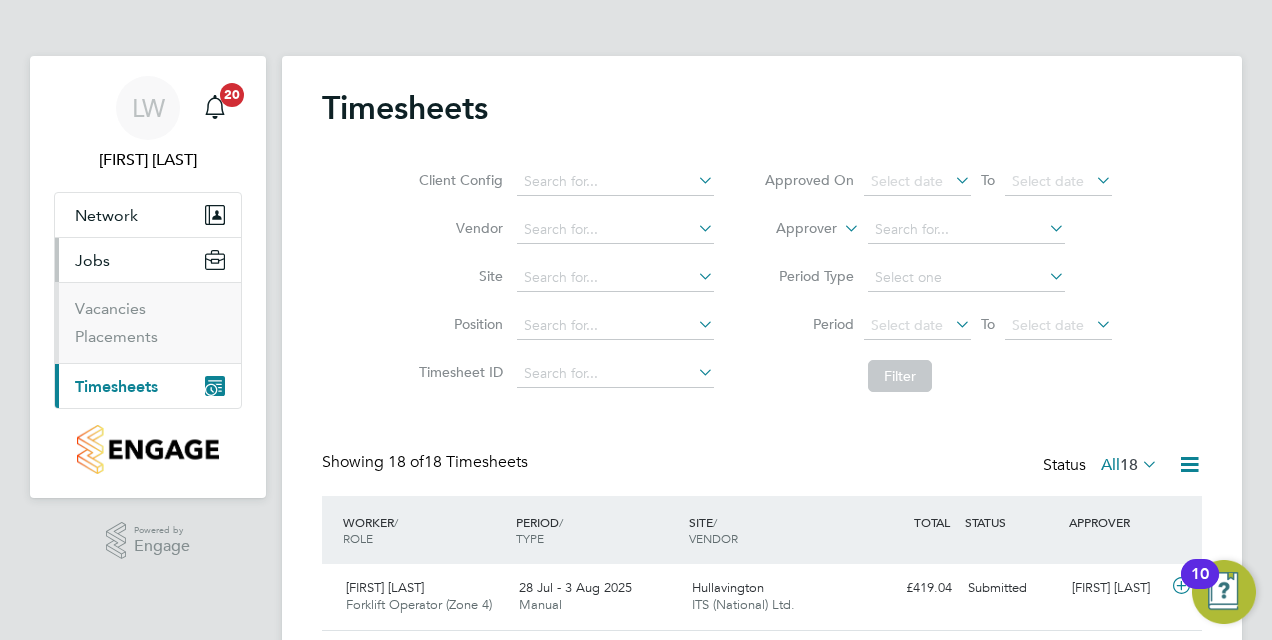 click on "Jobs" at bounding box center [92, 260] 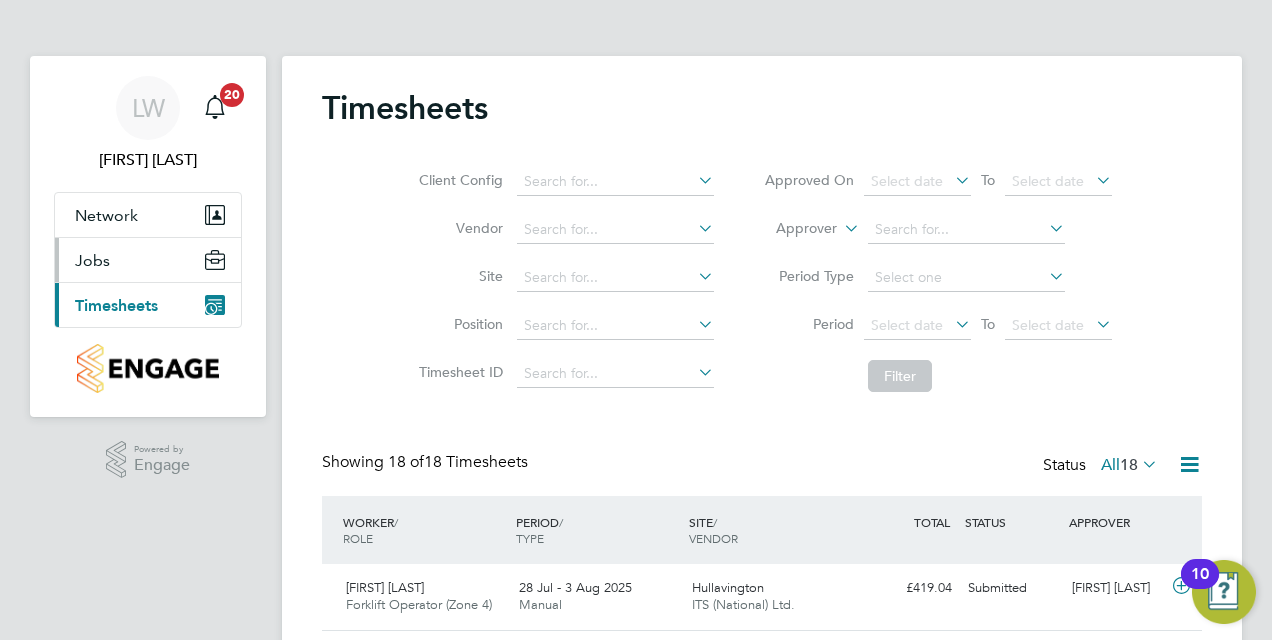 click on "Jobs" at bounding box center (92, 260) 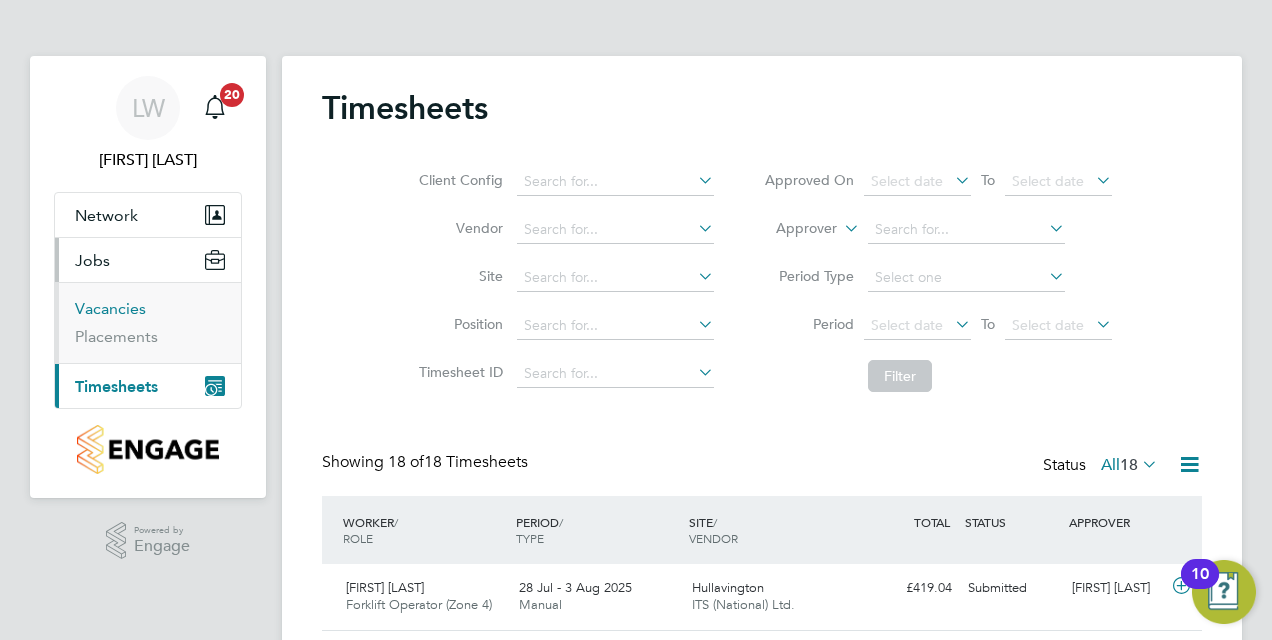 click on "Vacancies" at bounding box center (110, 308) 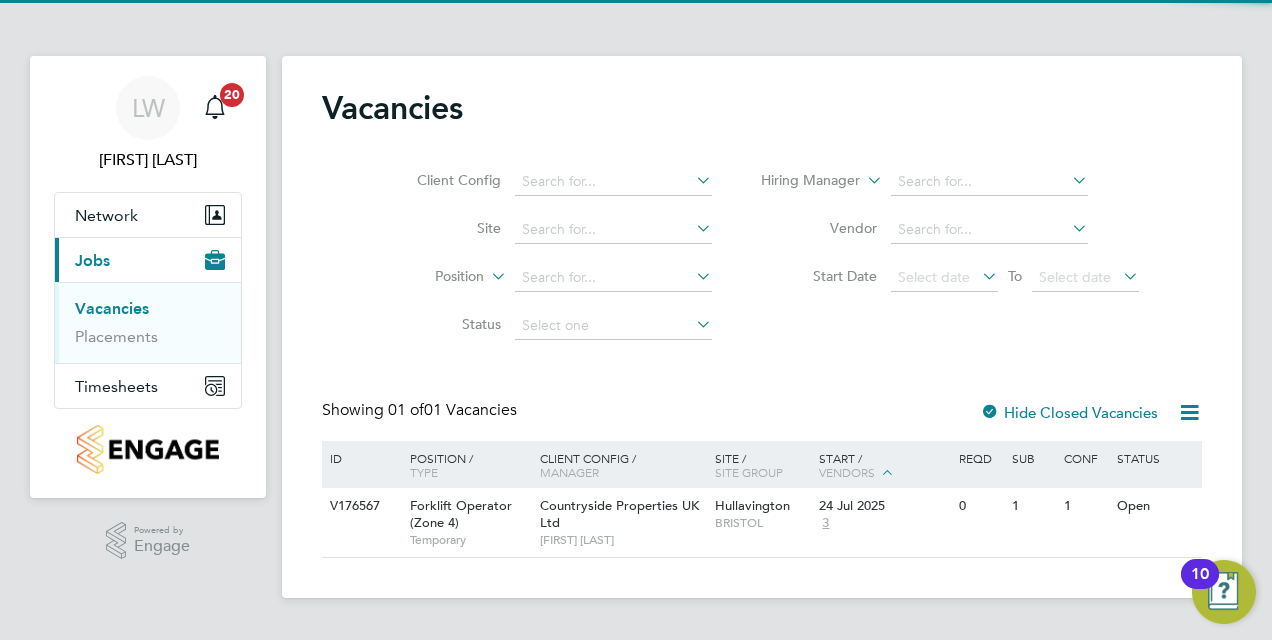 click on "Vacancies" at bounding box center (112, 308) 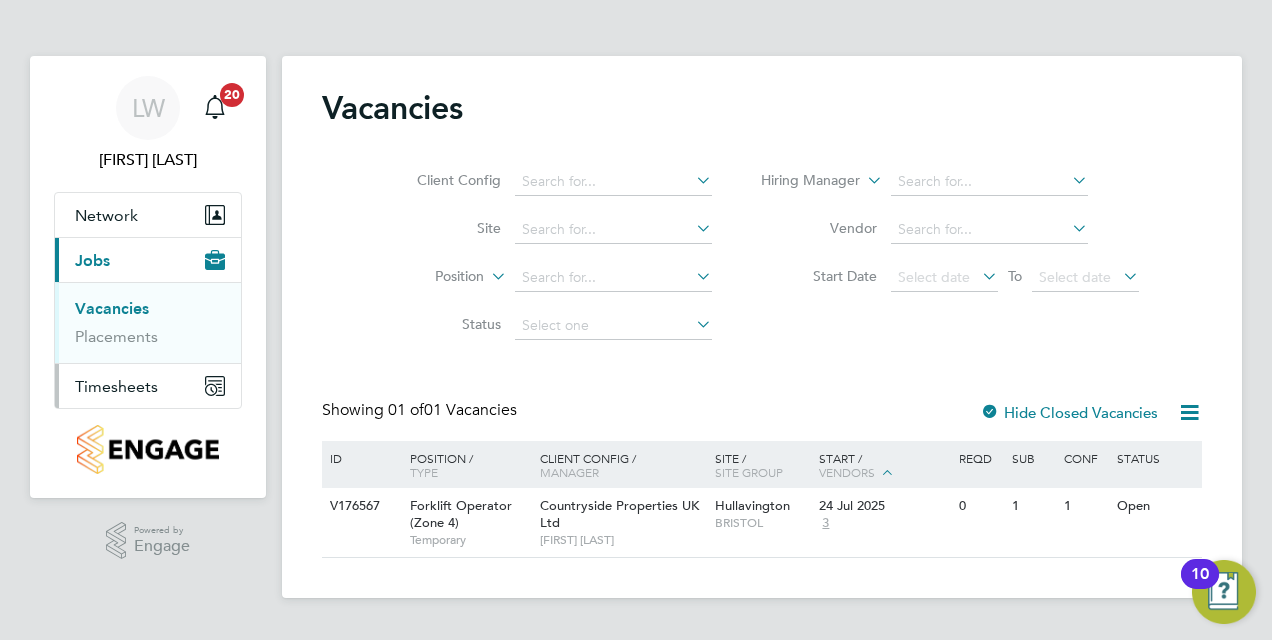 click on "Timesheets" at bounding box center [116, 386] 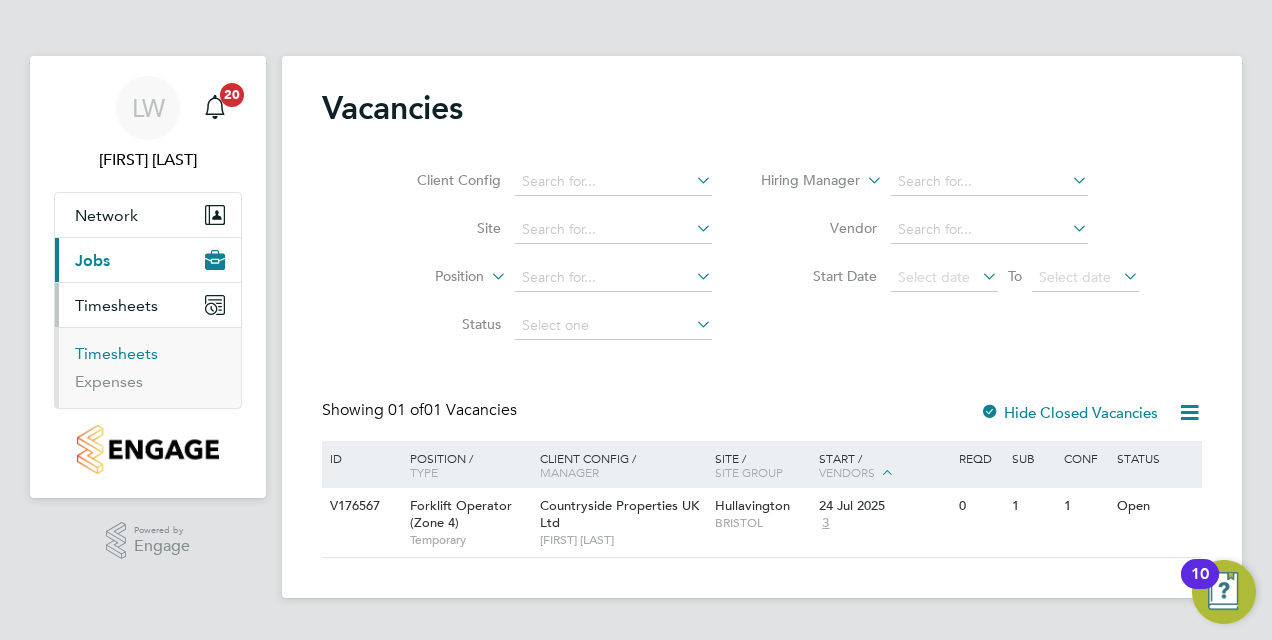 click on "Timesheets" at bounding box center [116, 353] 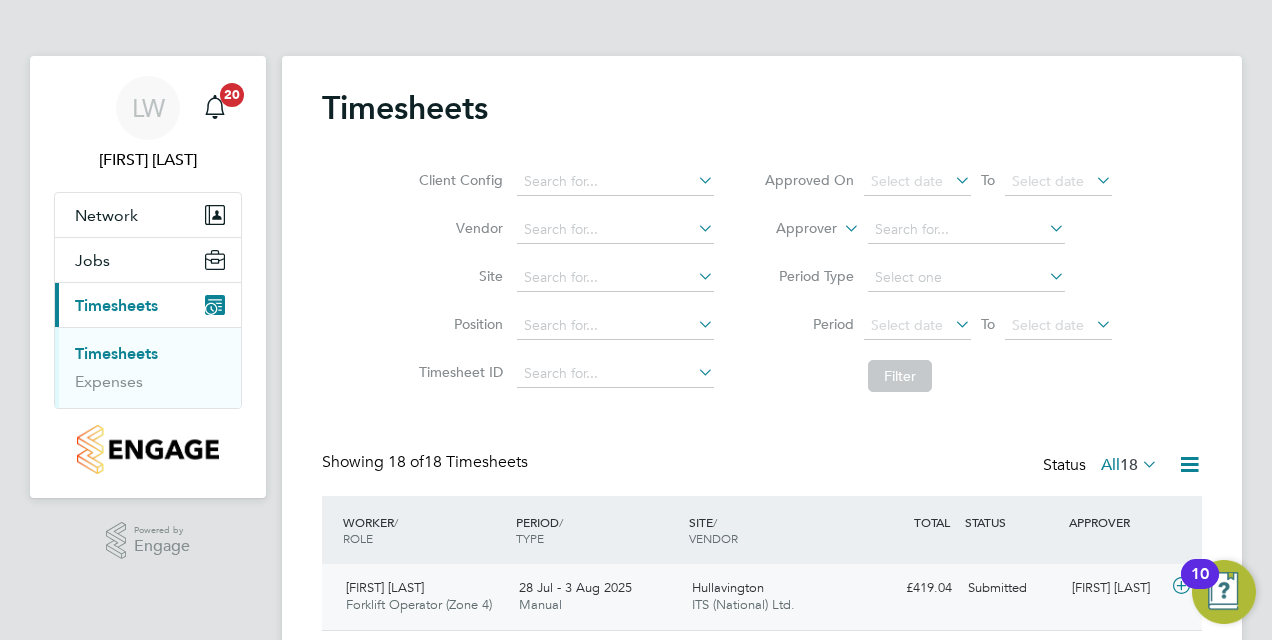 click on "10" at bounding box center (1200, 574) 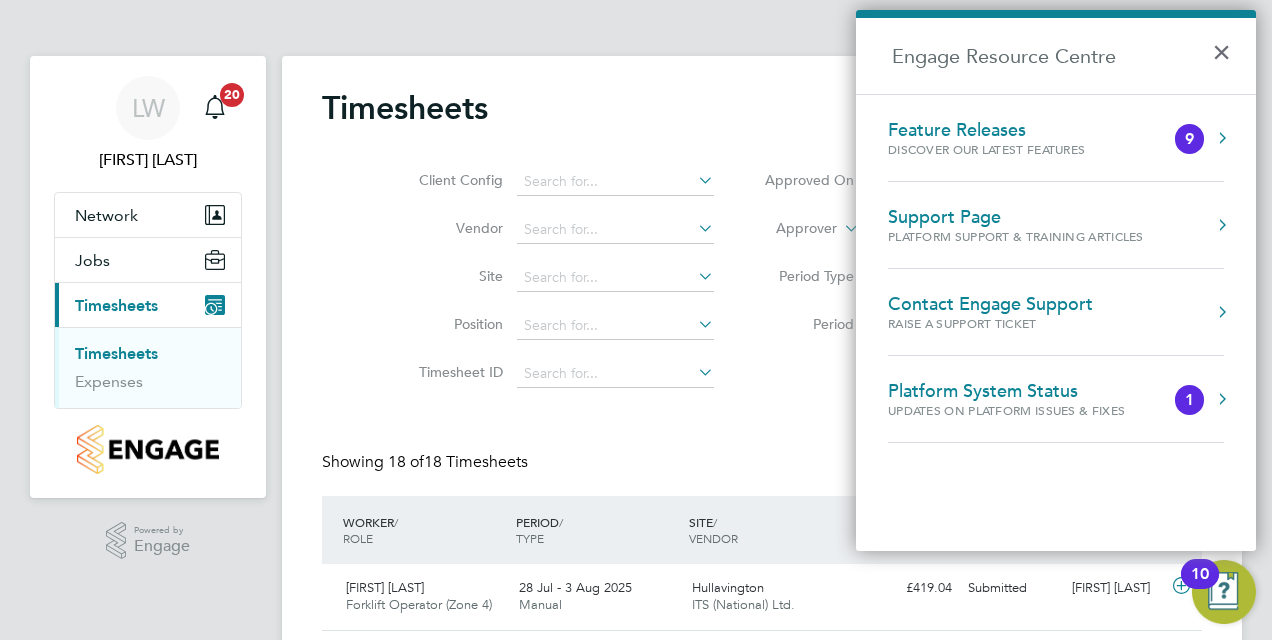 click on "Timesheets" 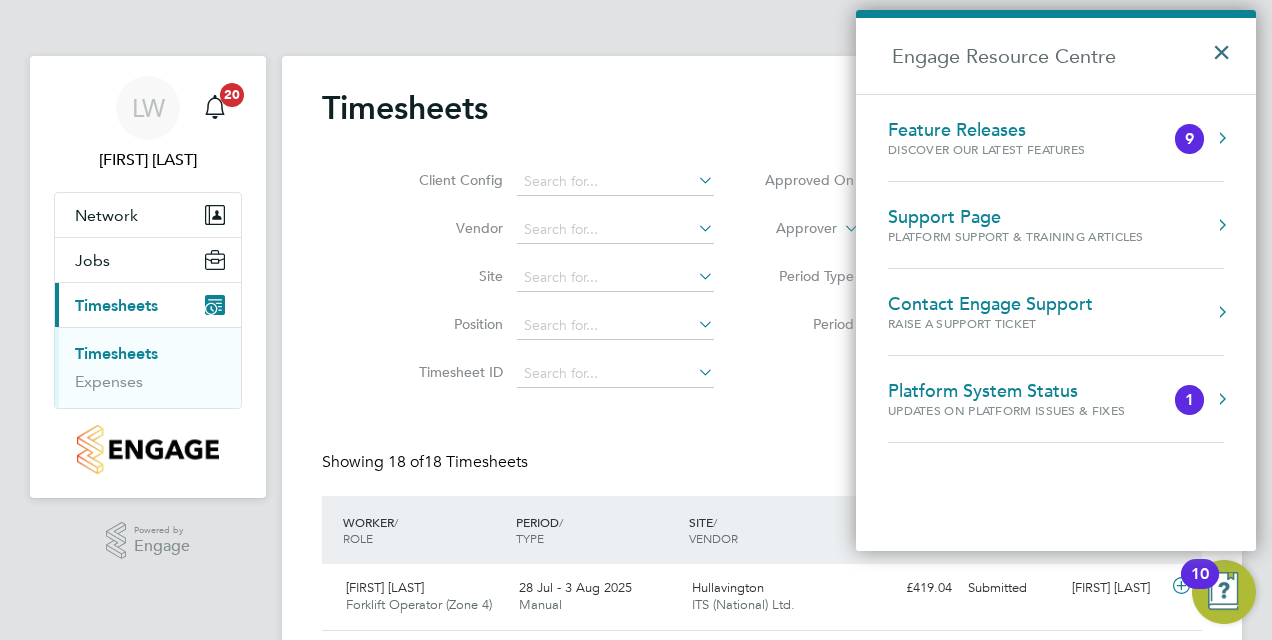 click on "×" at bounding box center (1226, 46) 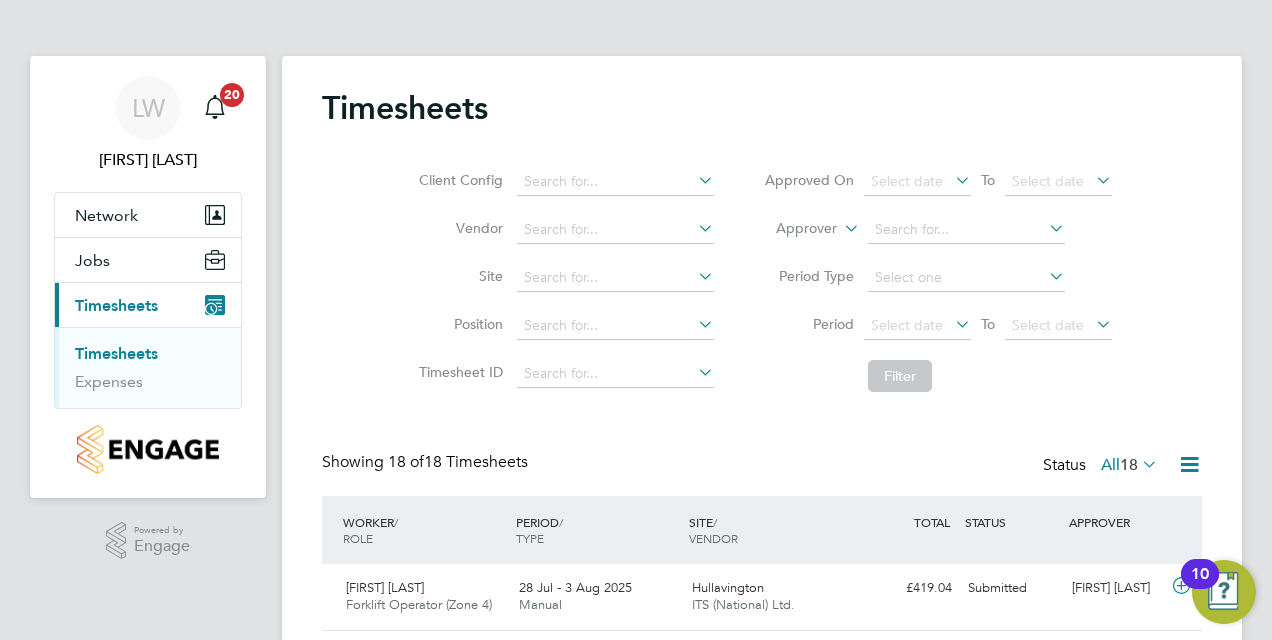 drag, startPoint x: 1266, startPoint y: 202, endPoint x: 1254, endPoint y: 290, distance: 88.814415 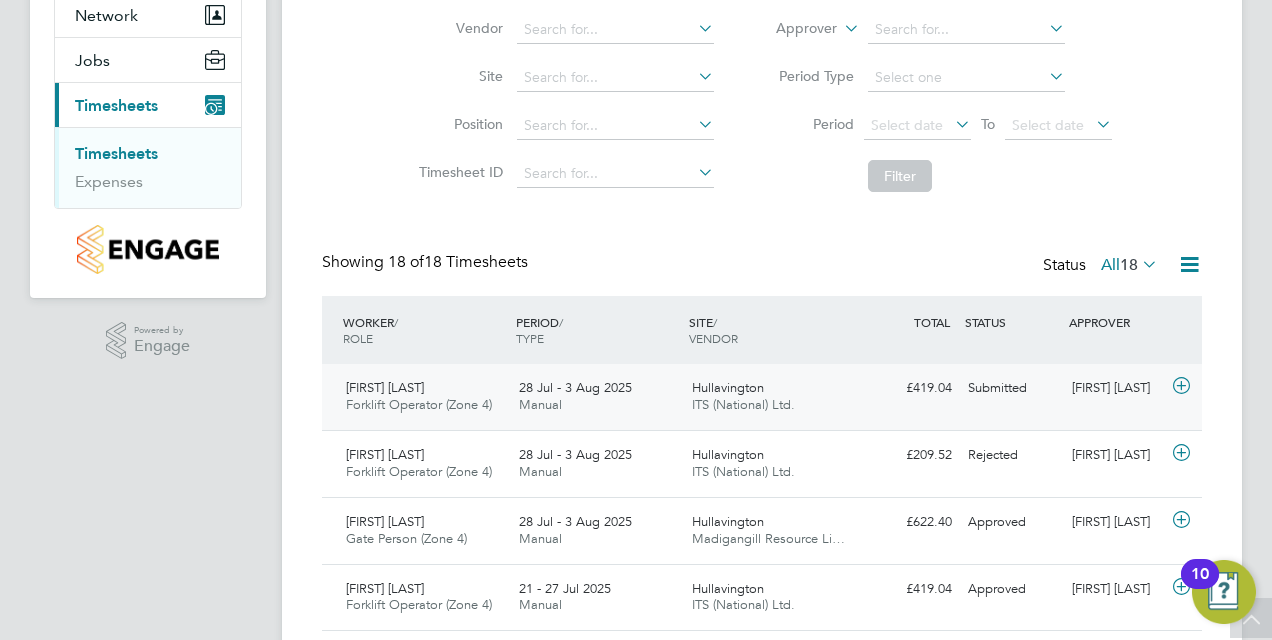 click 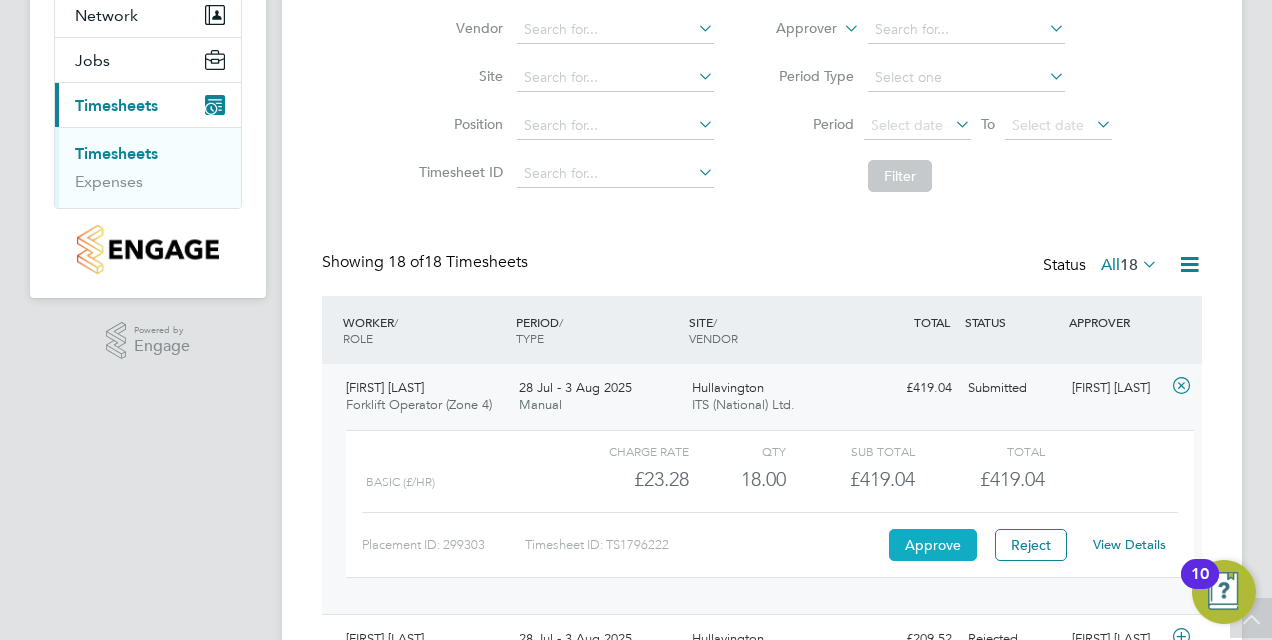 click on "Approve" 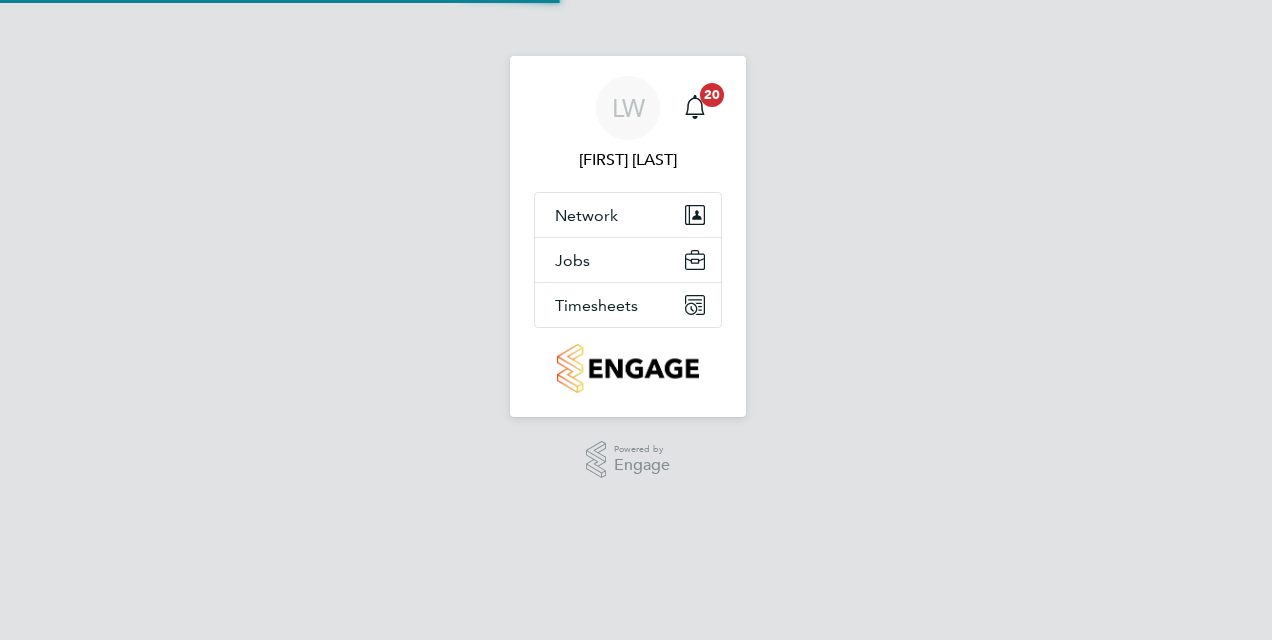 scroll, scrollTop: 0, scrollLeft: 0, axis: both 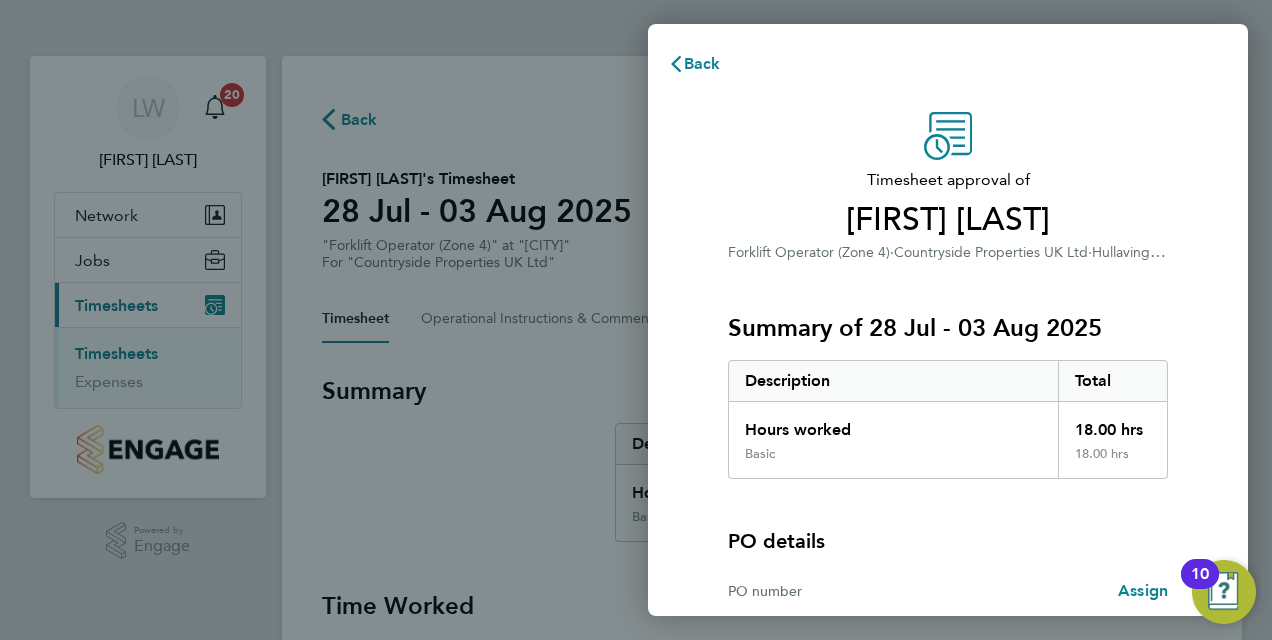 click on "Timesheet approval of   Lee Penfold   Forklift Operator (Zone 4)   ·   Countryside Properties UK Ltd   ·   Hullavington   Summary of 28 Jul - 03 Aug 2025   Description   Total   Hours worked   18.00 hrs   Basic   18.00 hrs  PO details  PO number   Assign   Please review all details before approving this timesheet.   Timesheets for this client cannot be approved without a PO.   Confirm Timesheet Approval" 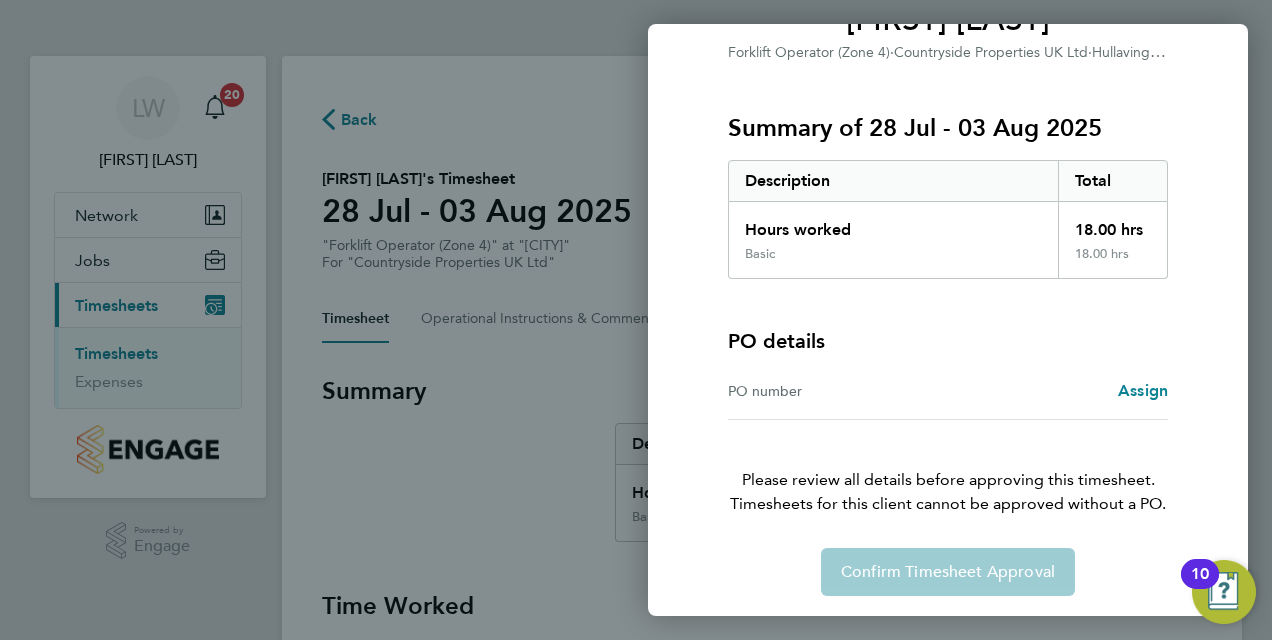 scroll, scrollTop: 202, scrollLeft: 0, axis: vertical 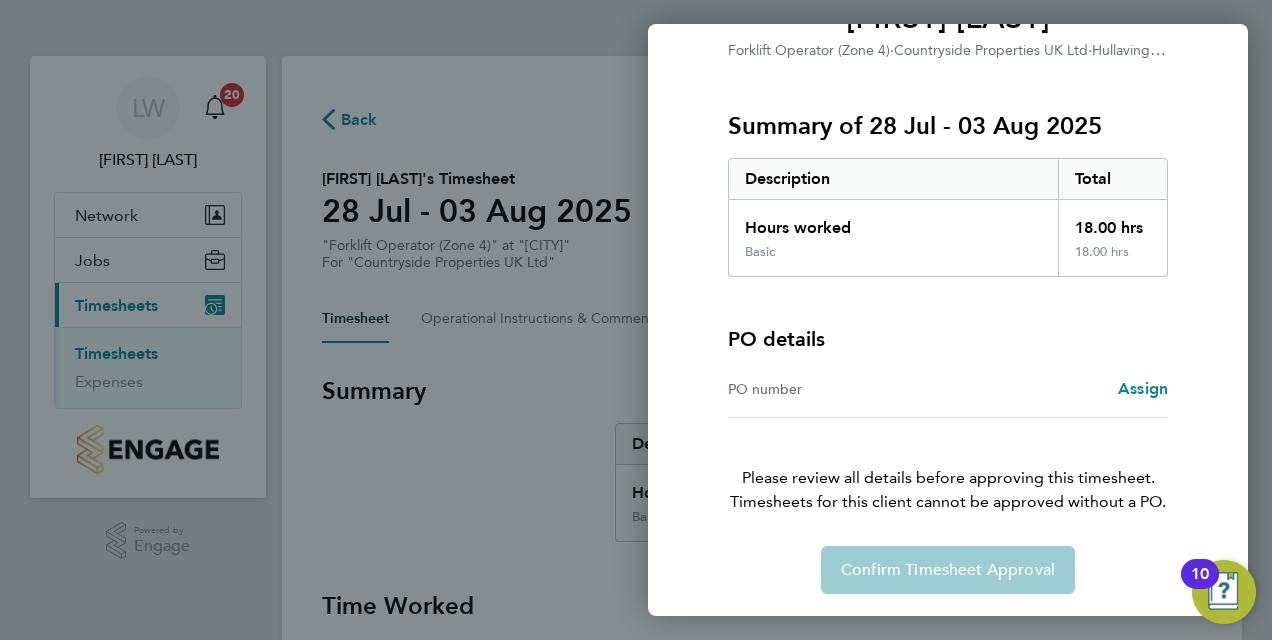 click on "PO number" at bounding box center (838, 389) 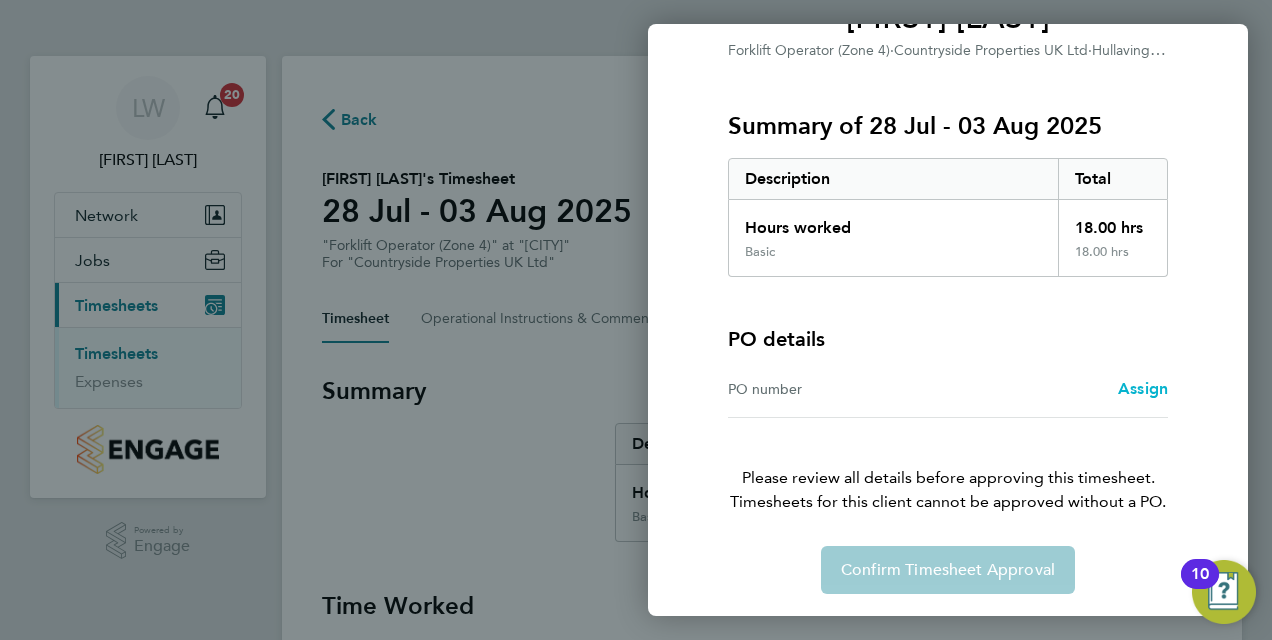 click on "Assign" at bounding box center [1143, 388] 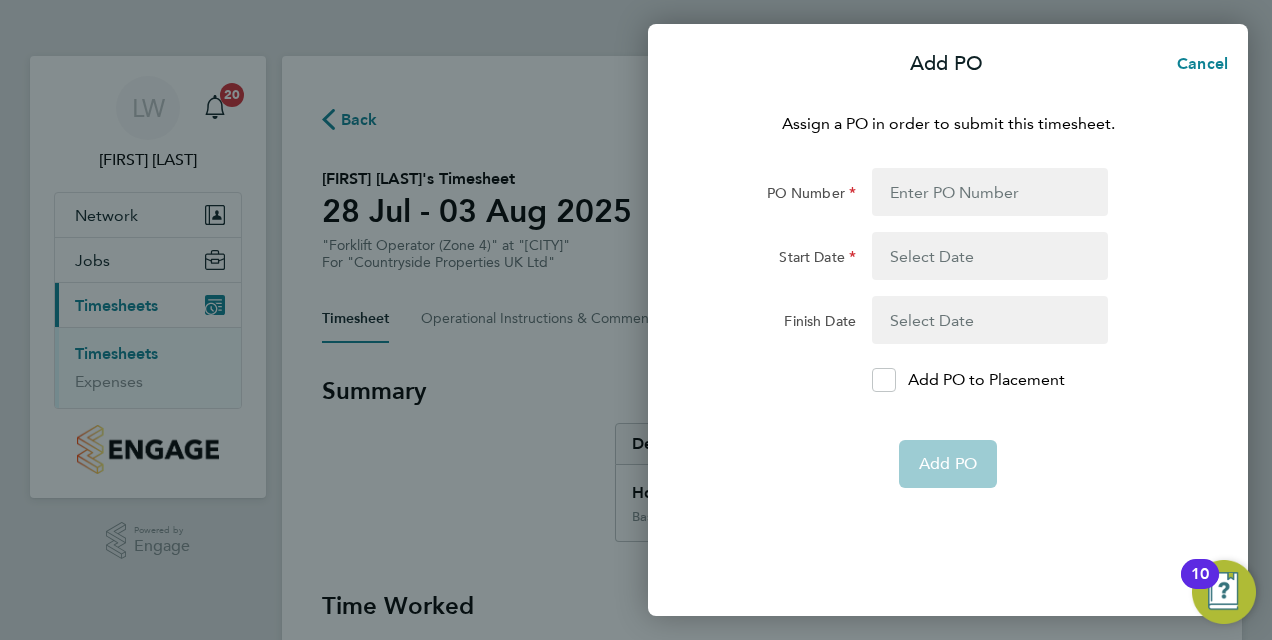 click 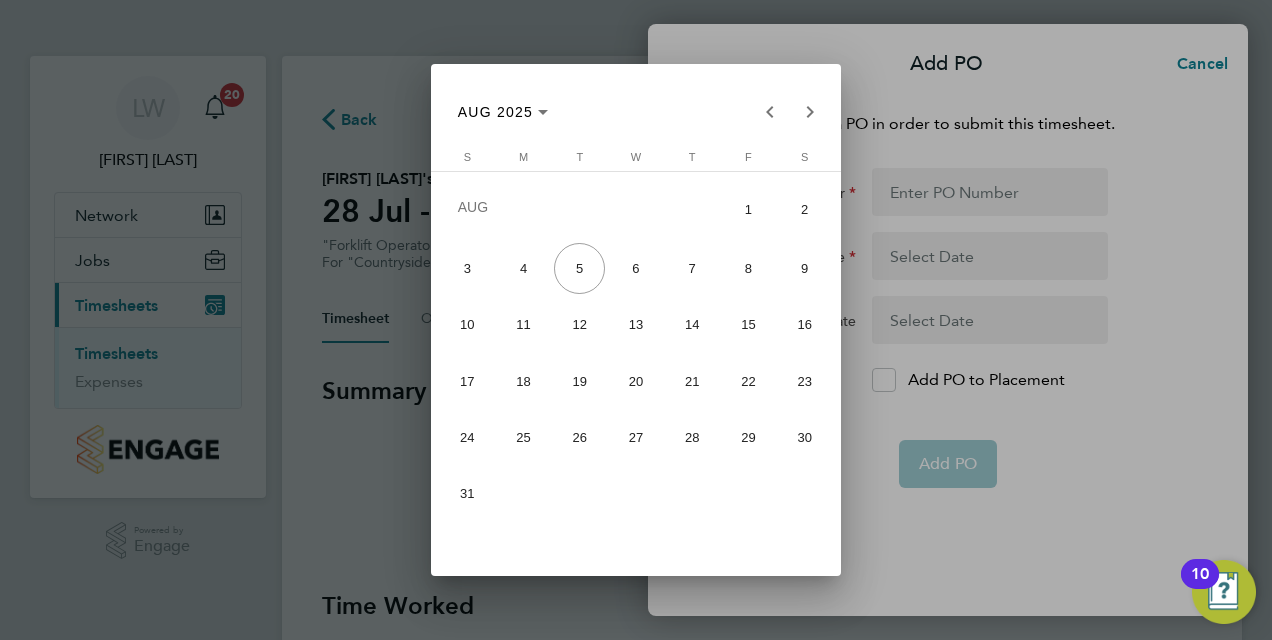 click on "28" at bounding box center (692, 437) 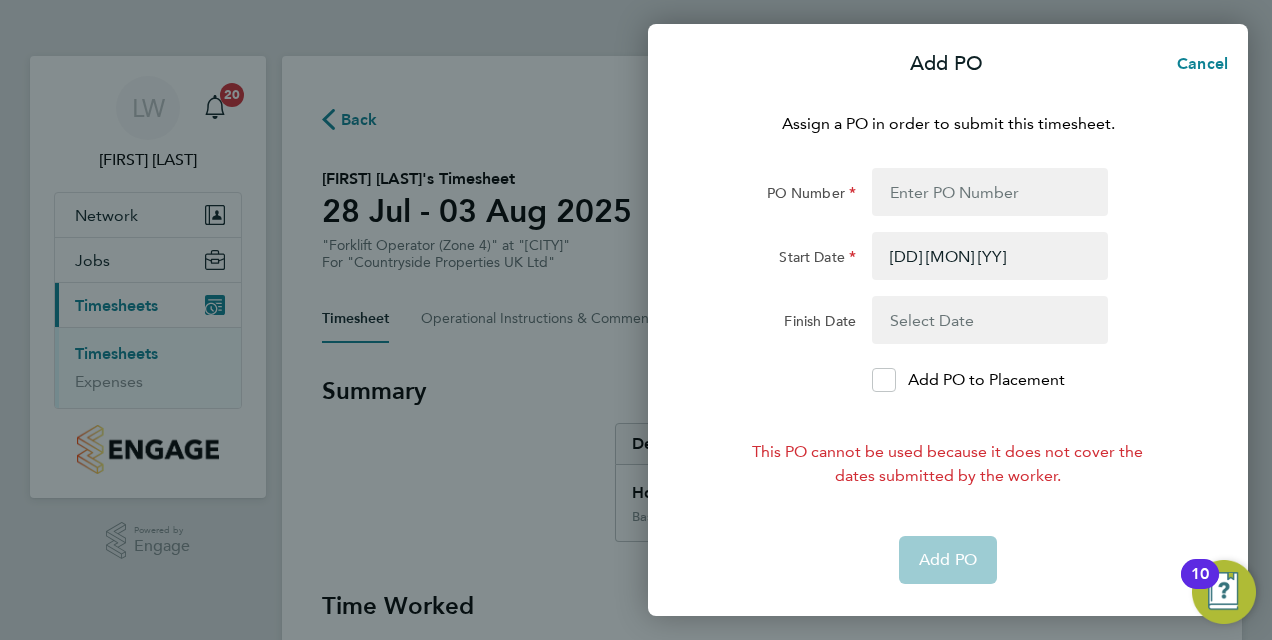 click 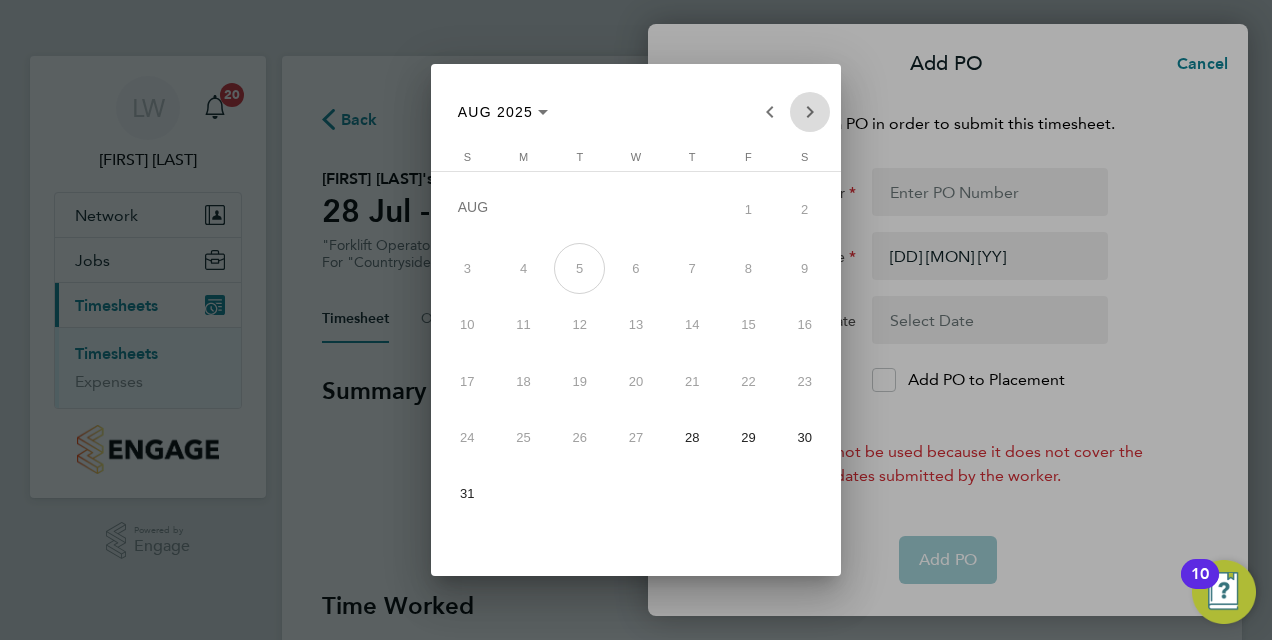 click at bounding box center (810, 112) 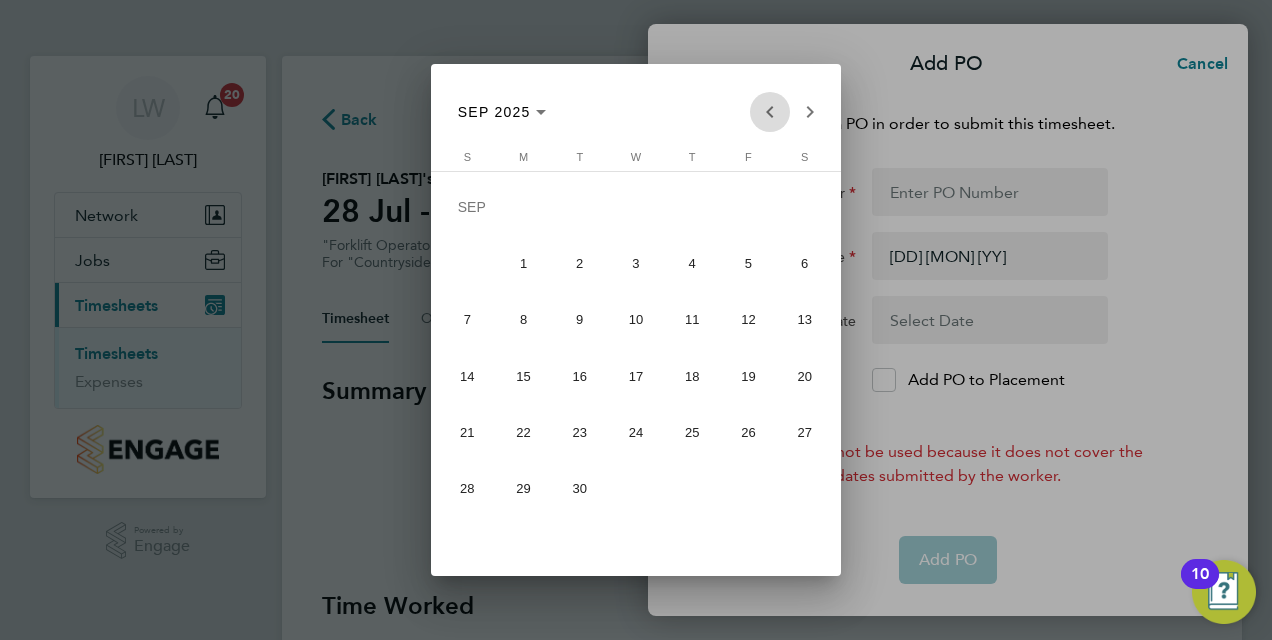 click at bounding box center [770, 112] 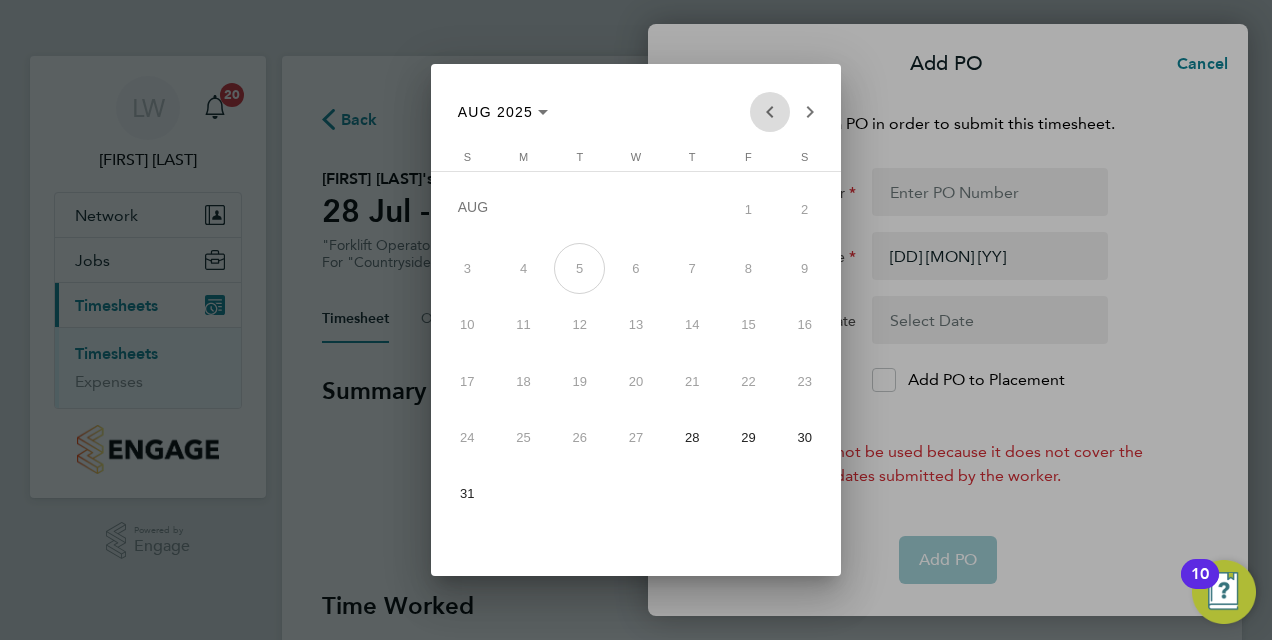 click at bounding box center (770, 112) 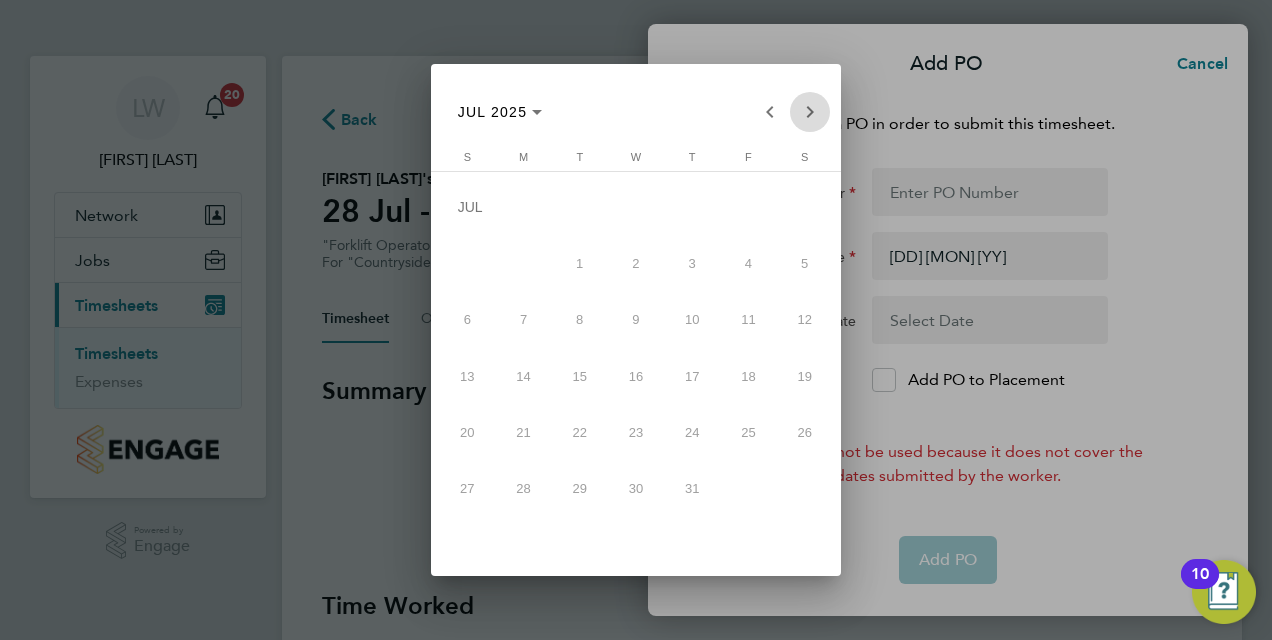 click at bounding box center [810, 112] 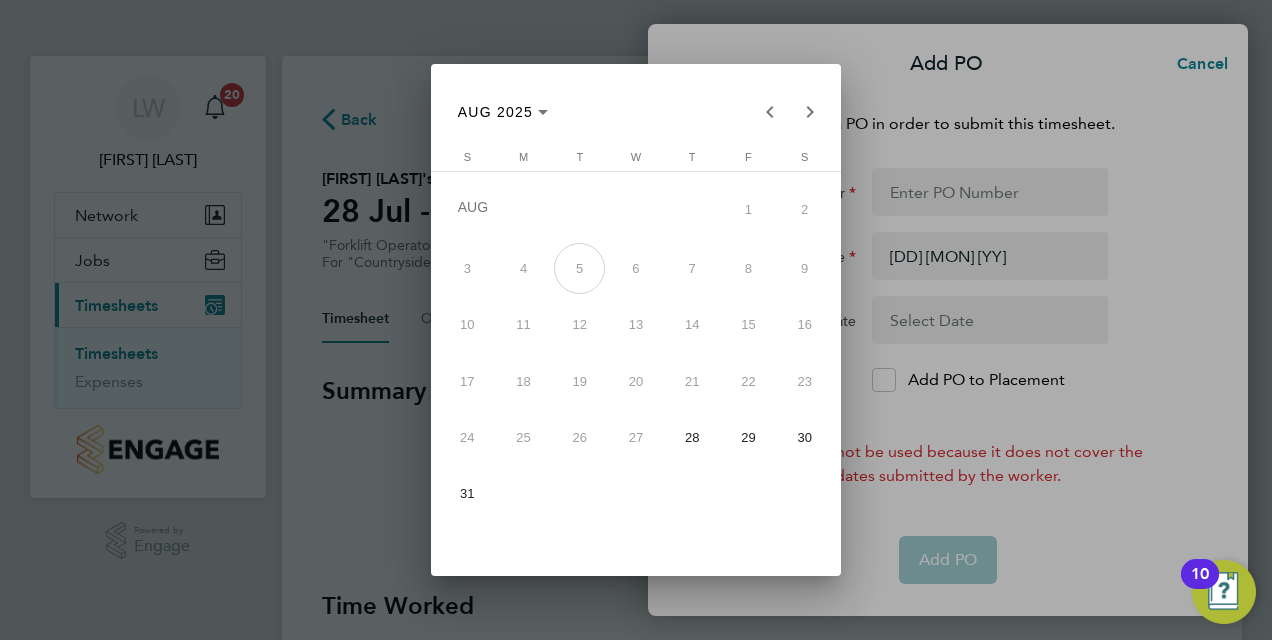click on "4" at bounding box center [523, 268] 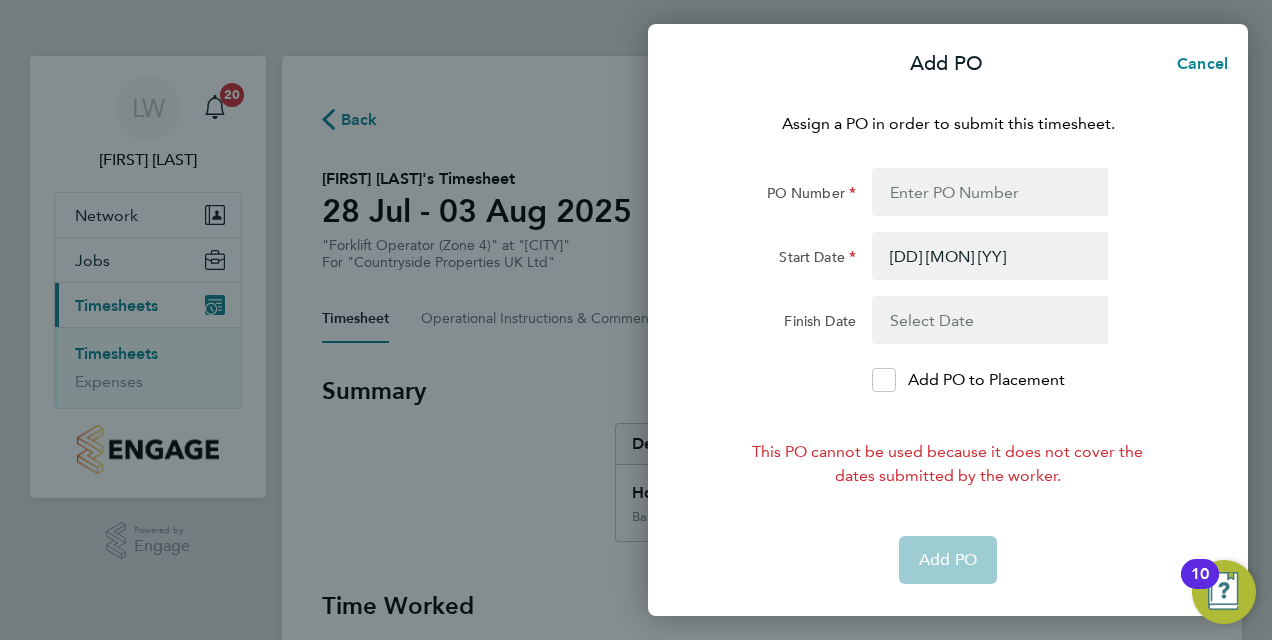 click 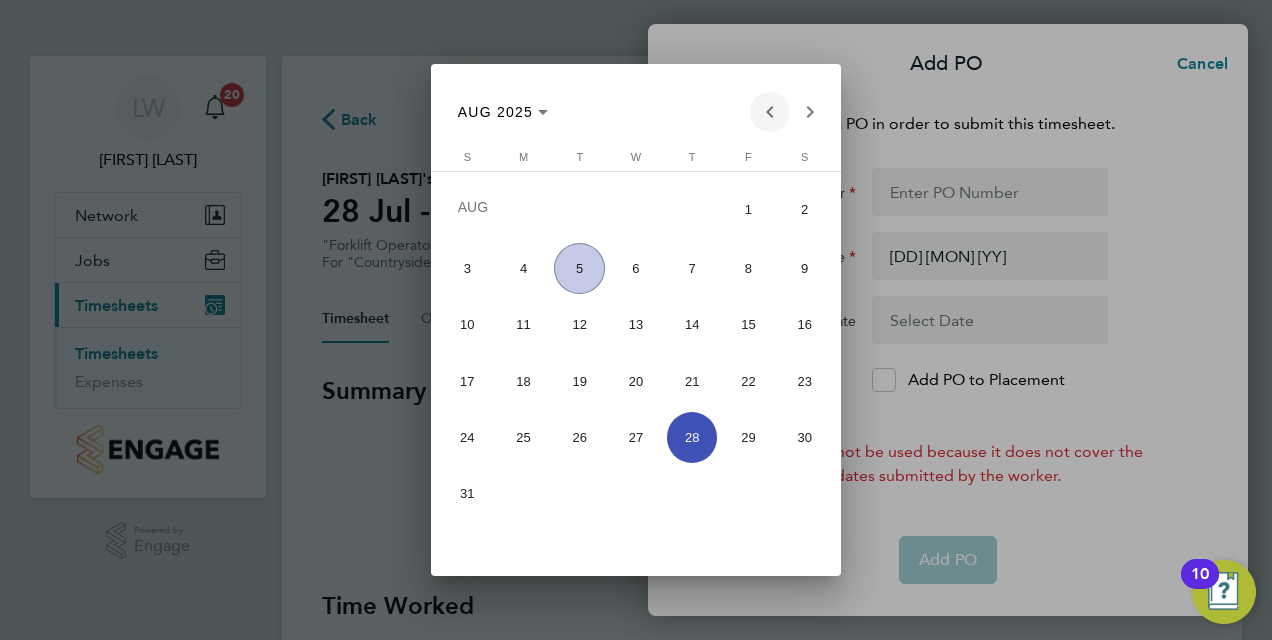 click at bounding box center [770, 112] 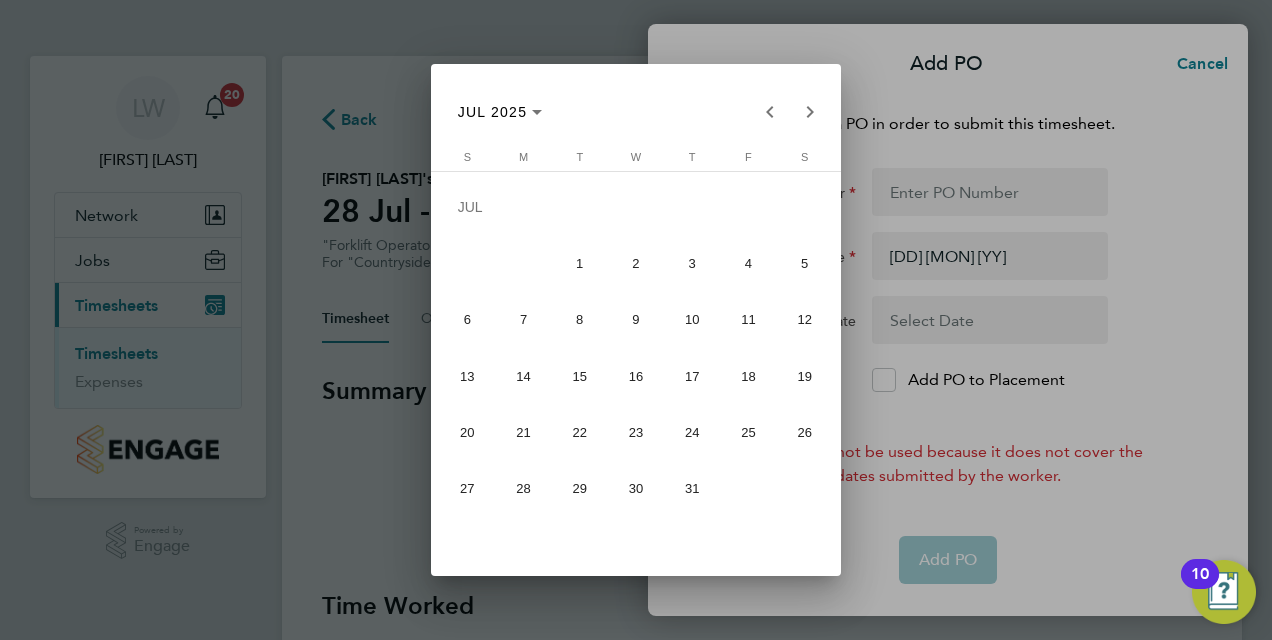 click on "28" at bounding box center (523, 488) 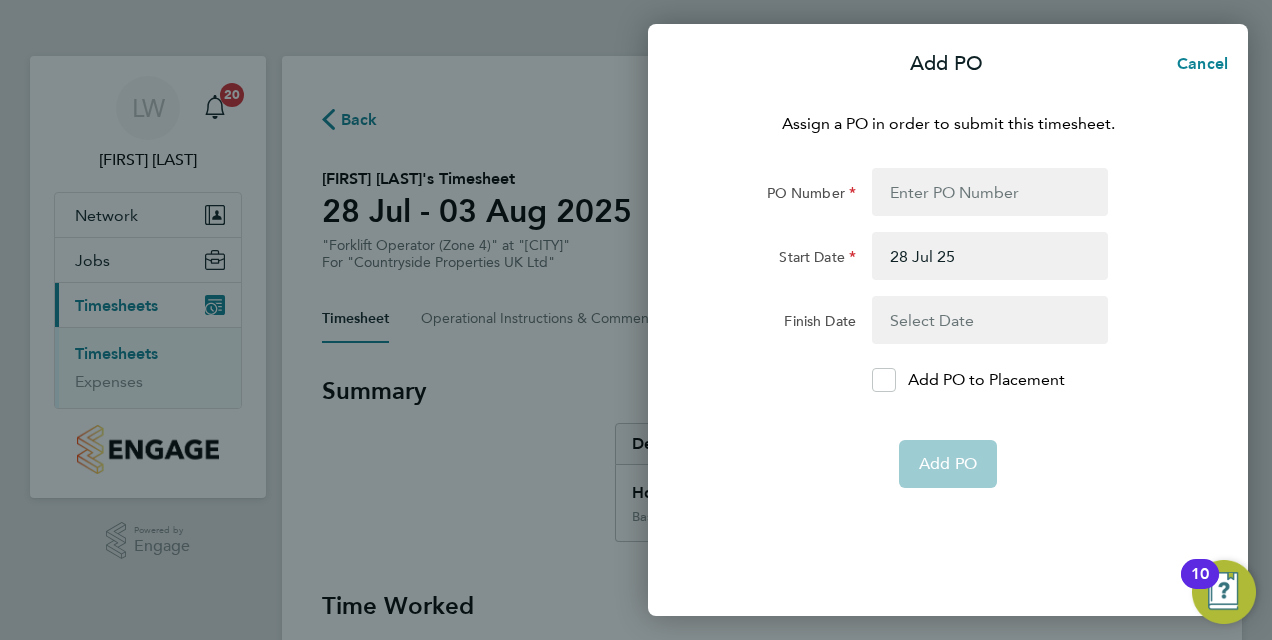click 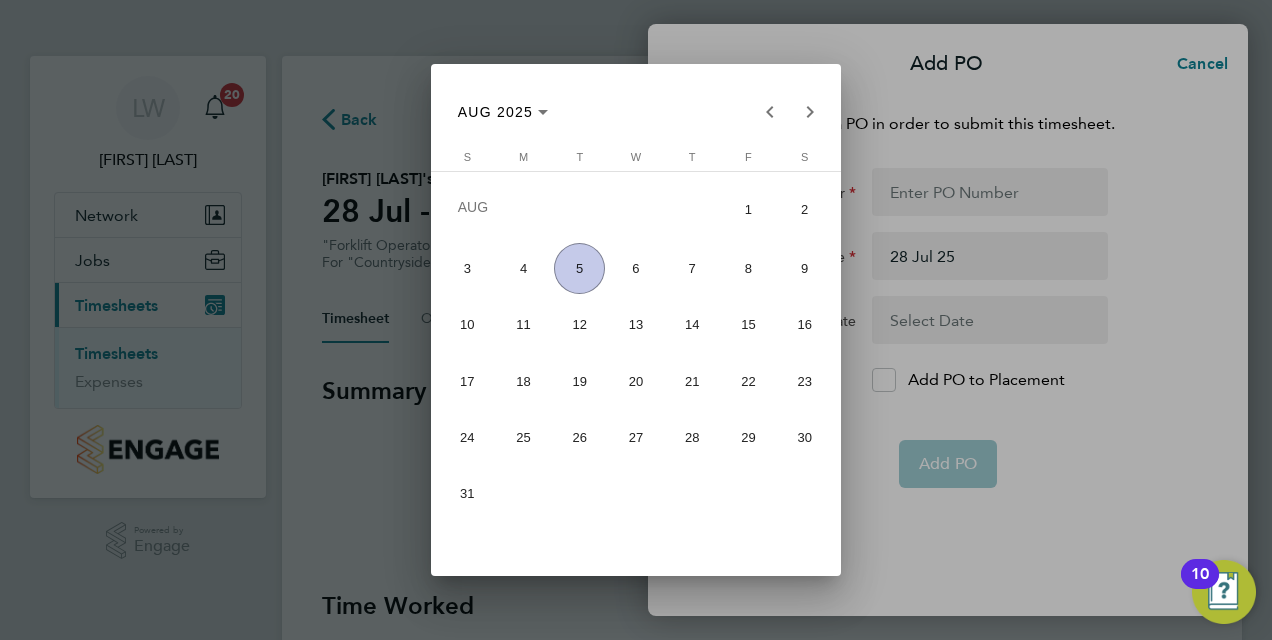 click on "3" at bounding box center [467, 268] 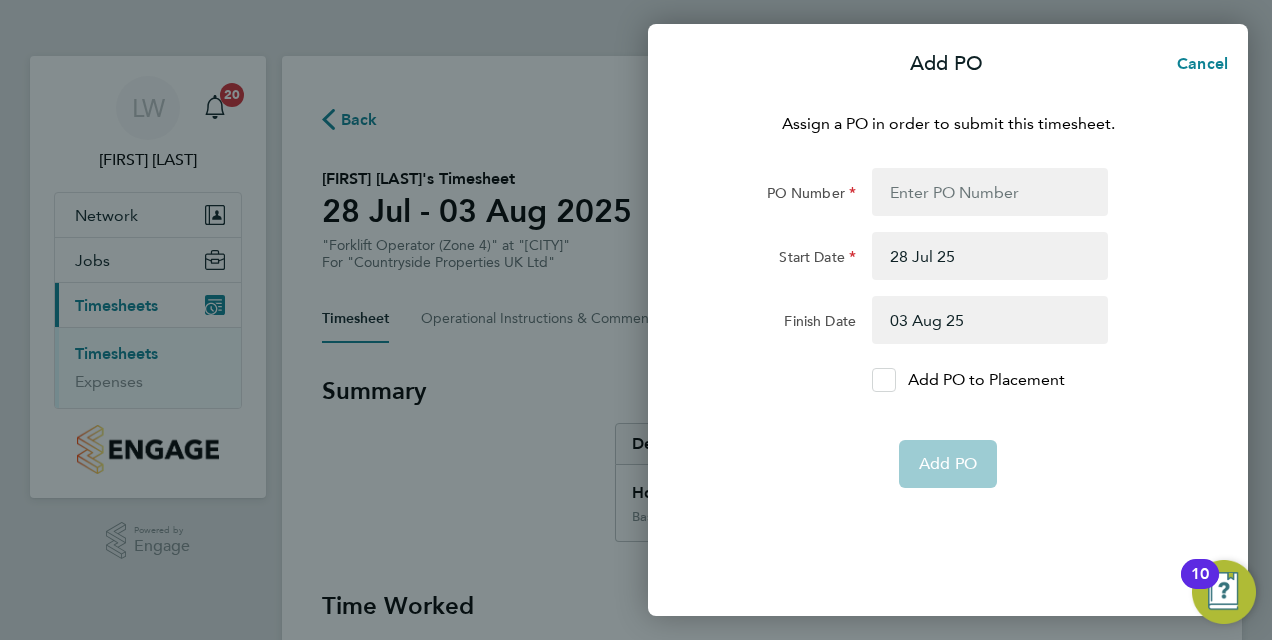click 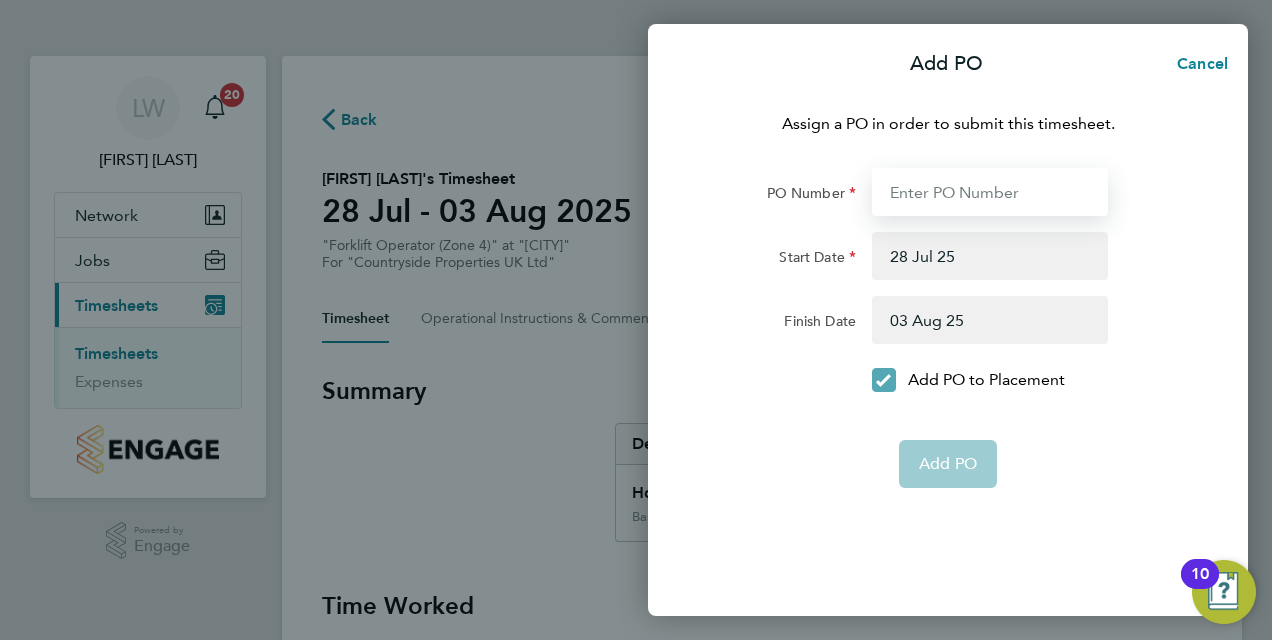 click on "PO Number" at bounding box center [990, 192] 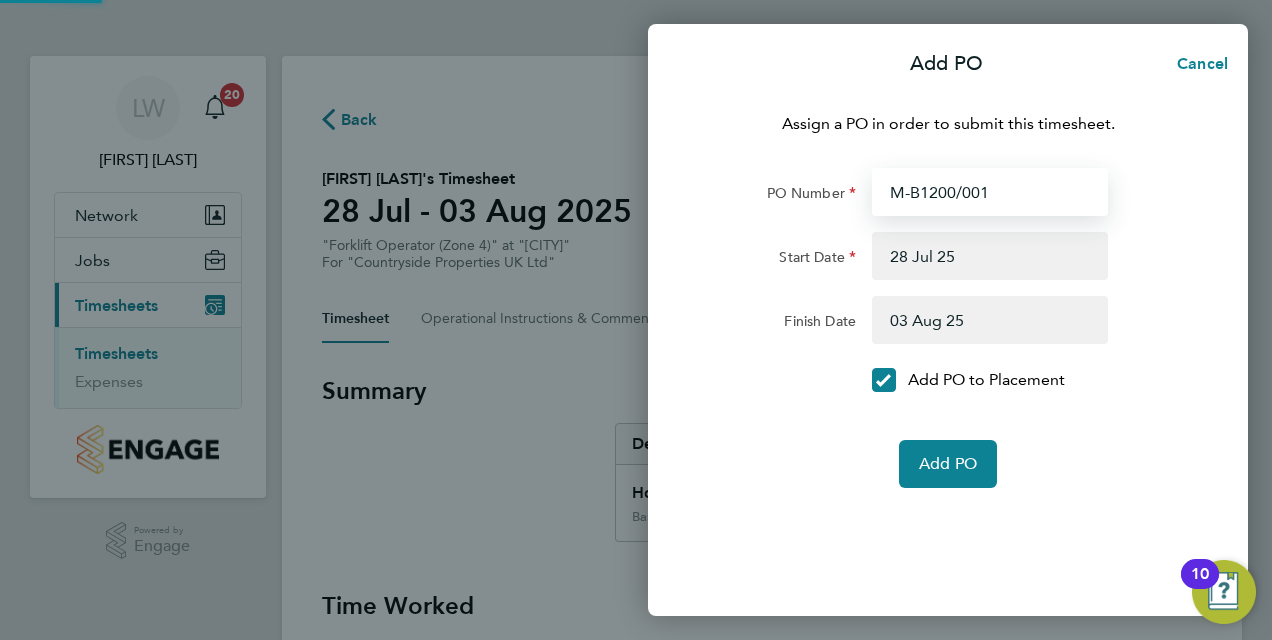 type on "M-B1200/0010" 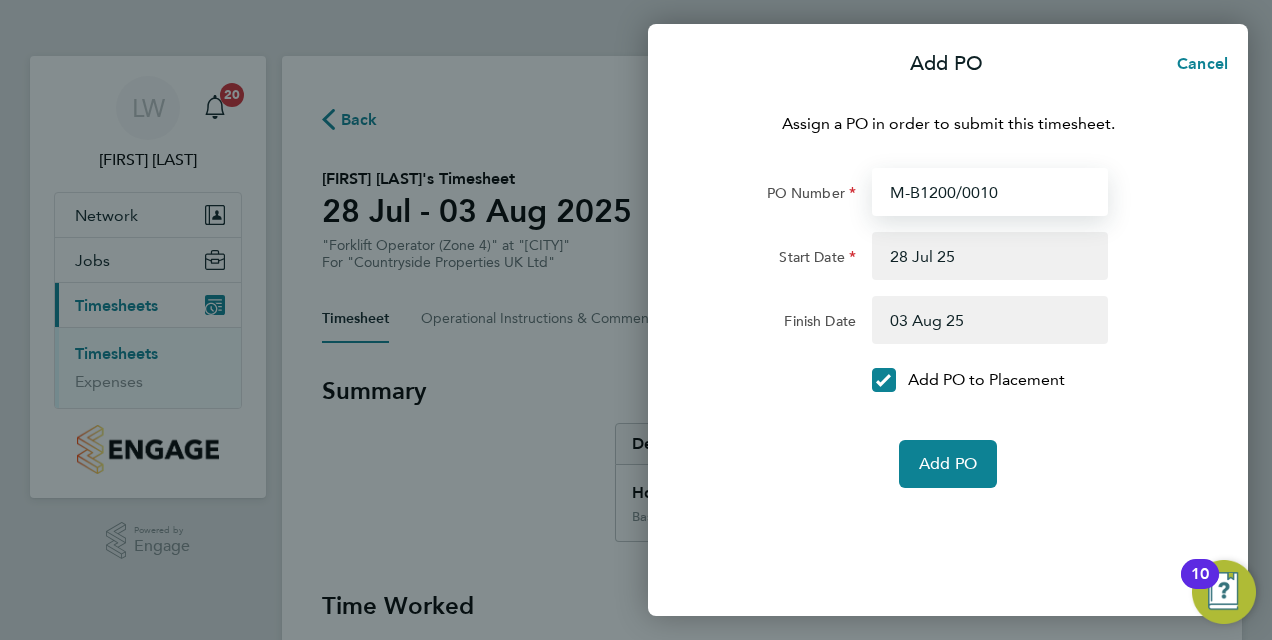 type 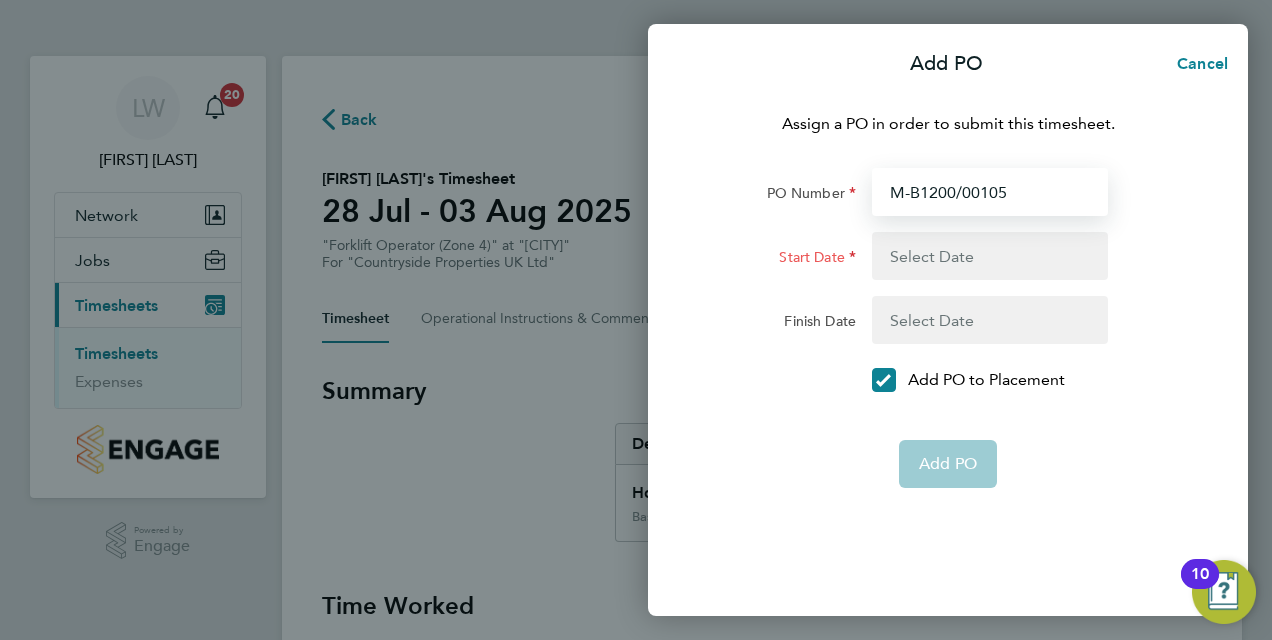 type on "M-B1200/00105" 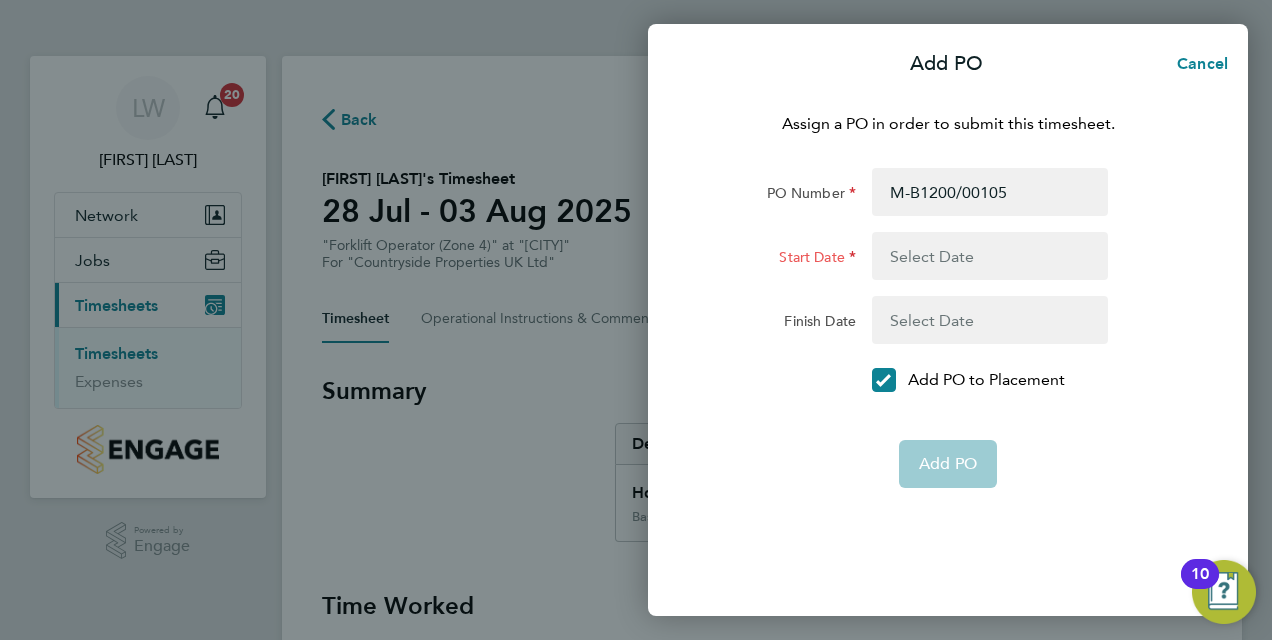 click 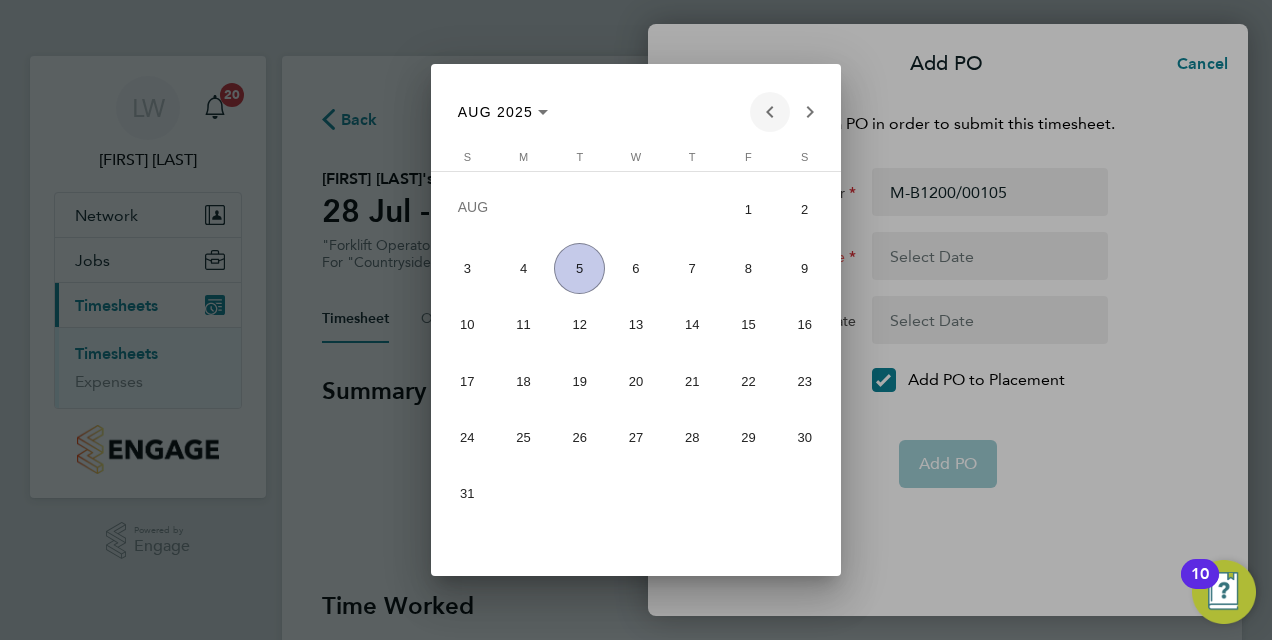 click at bounding box center (770, 112) 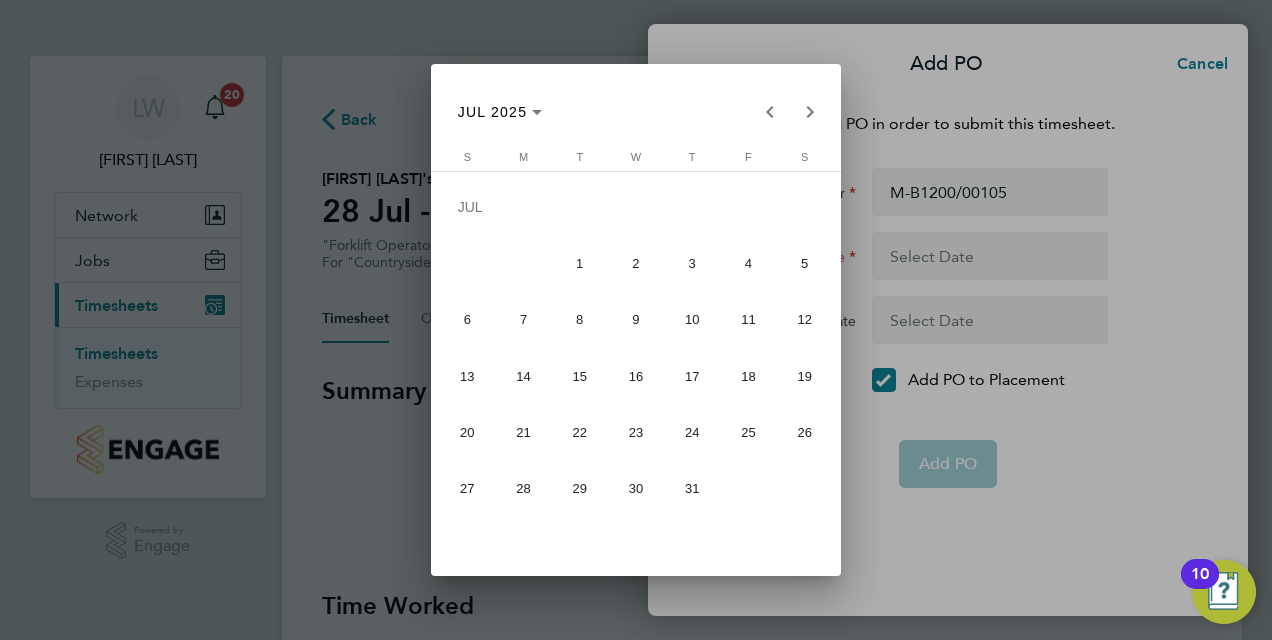 click on "28" at bounding box center [523, 488] 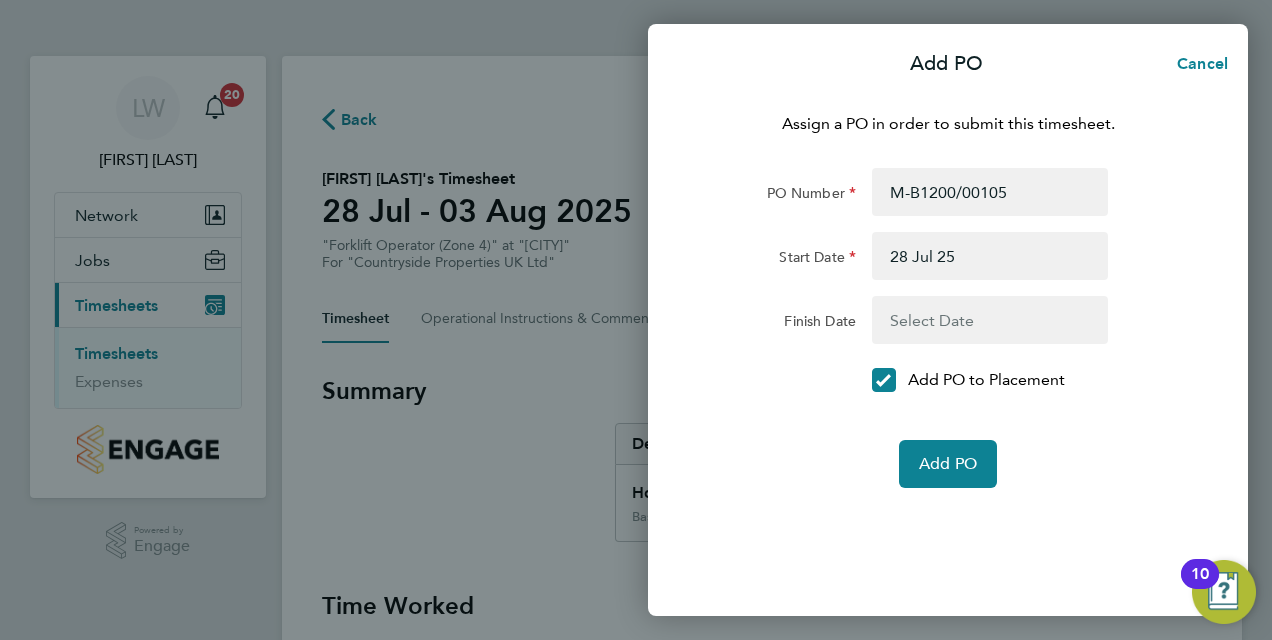 click 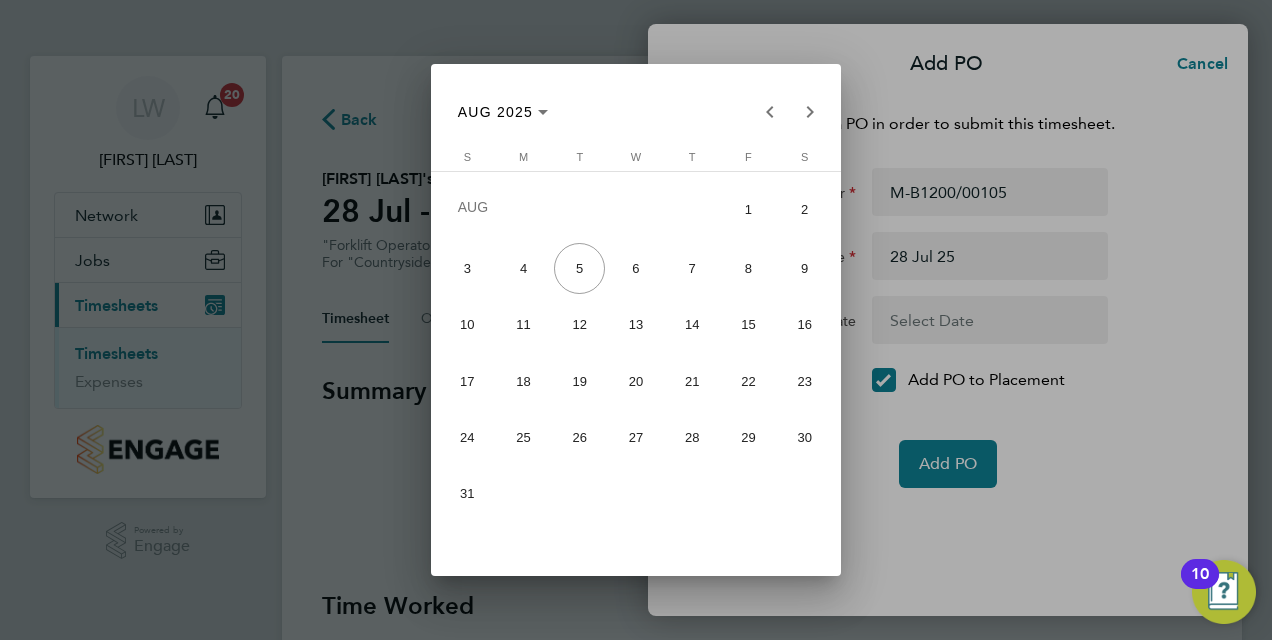 click on "3" at bounding box center (467, 268) 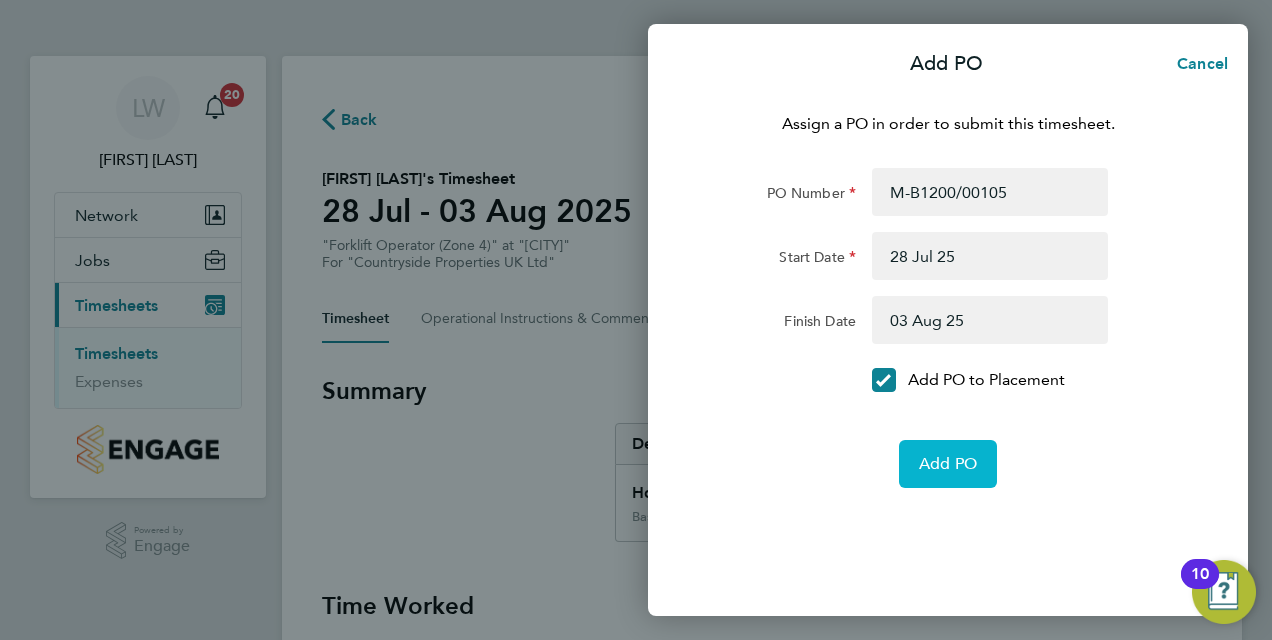 click on "Add PO" 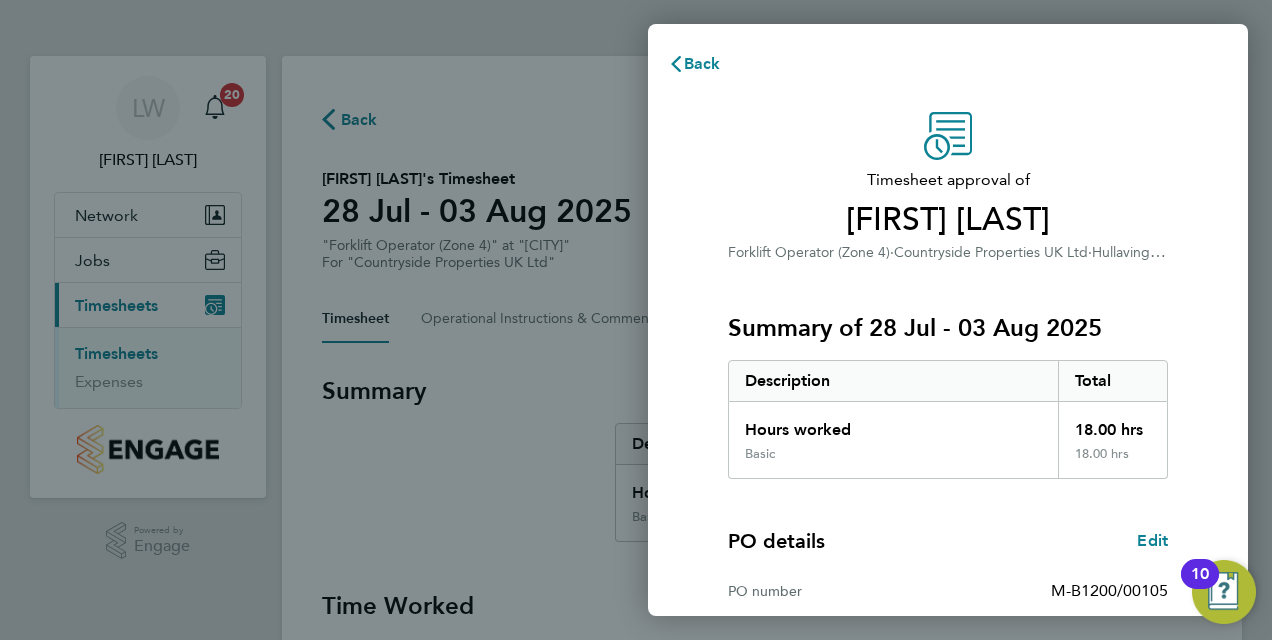 click on "Timesheet approval of   Lee Penfold   Forklift Operator (Zone 4)   ·   Countryside Properties UK Ltd   ·   Hullavington   Summary of 28 Jul - 03 Aug 2025   Description   Total   Hours worked   18.00 hrs   Basic   18.00 hrs  PO details  Edit   PO number   M-B1200/00105   Start date   28 Jul 2025   Finish date   03 Aug 2025   Please review all details before approving this timesheet.   Timesheets for this client cannot be approved without a PO.   Confirm Timesheet Approval" 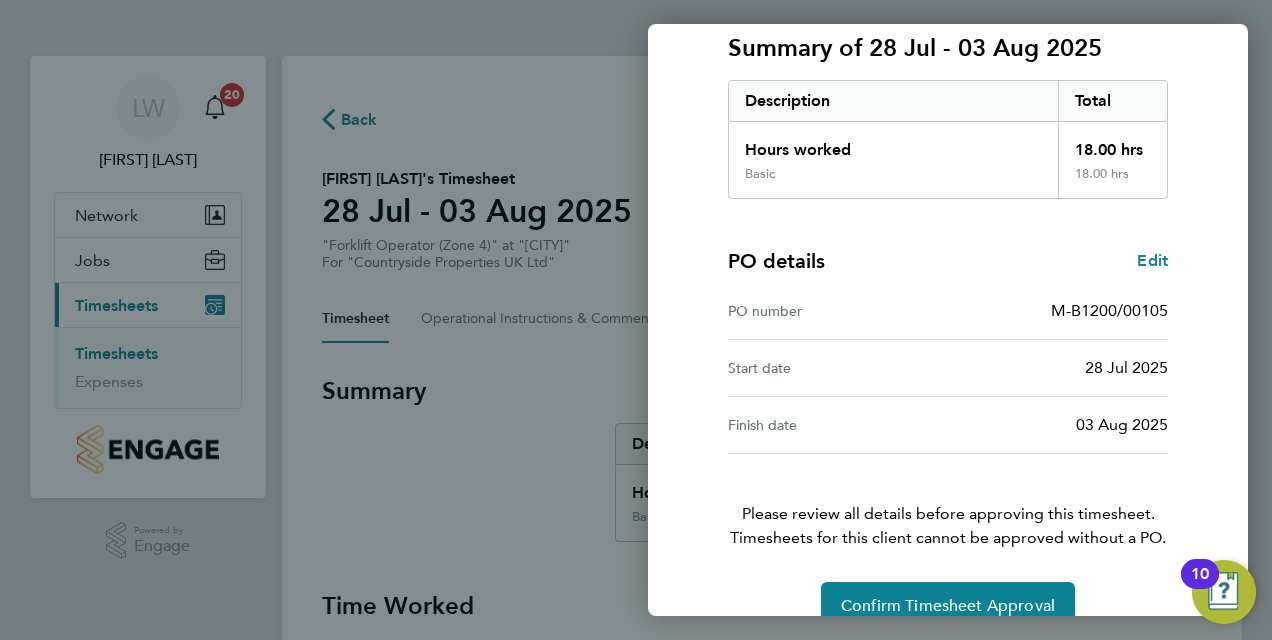 scroll, scrollTop: 316, scrollLeft: 0, axis: vertical 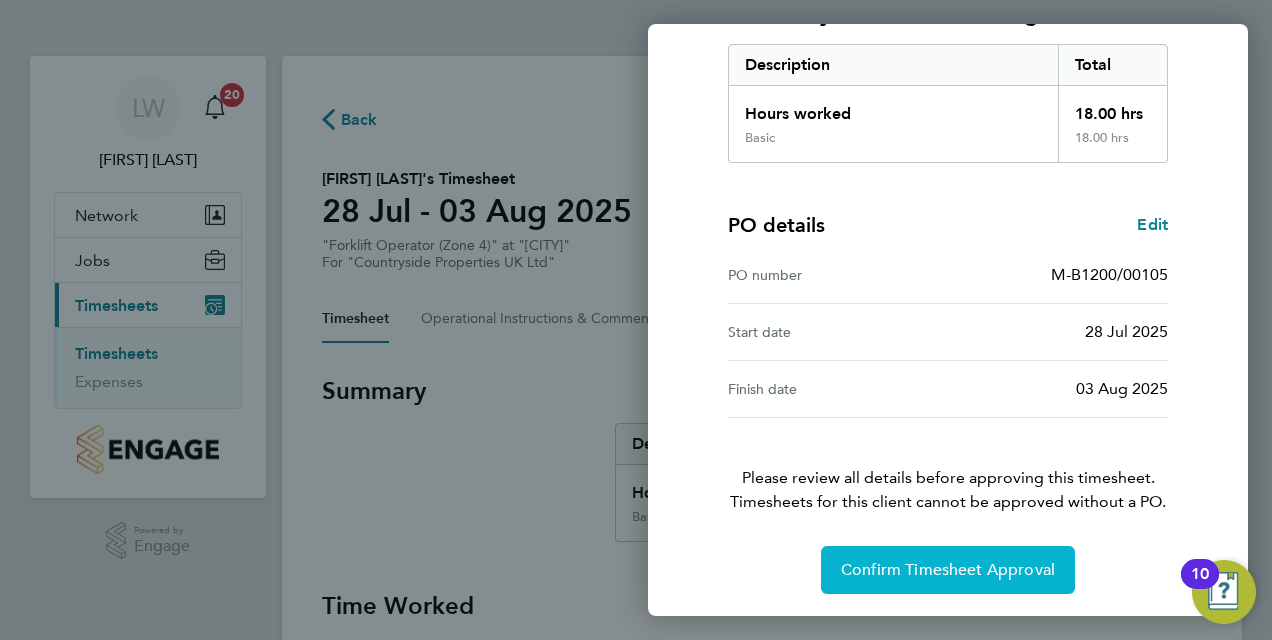 click on "Confirm Timesheet Approval" 